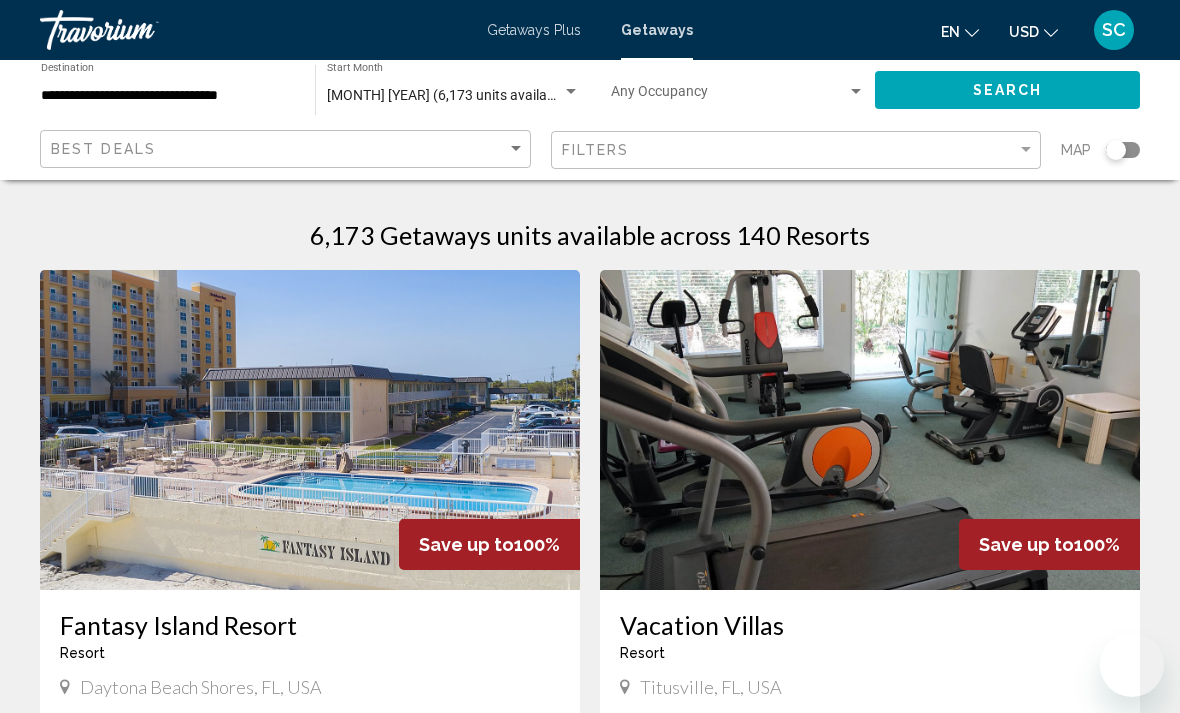 scroll, scrollTop: 241, scrollLeft: 0, axis: vertical 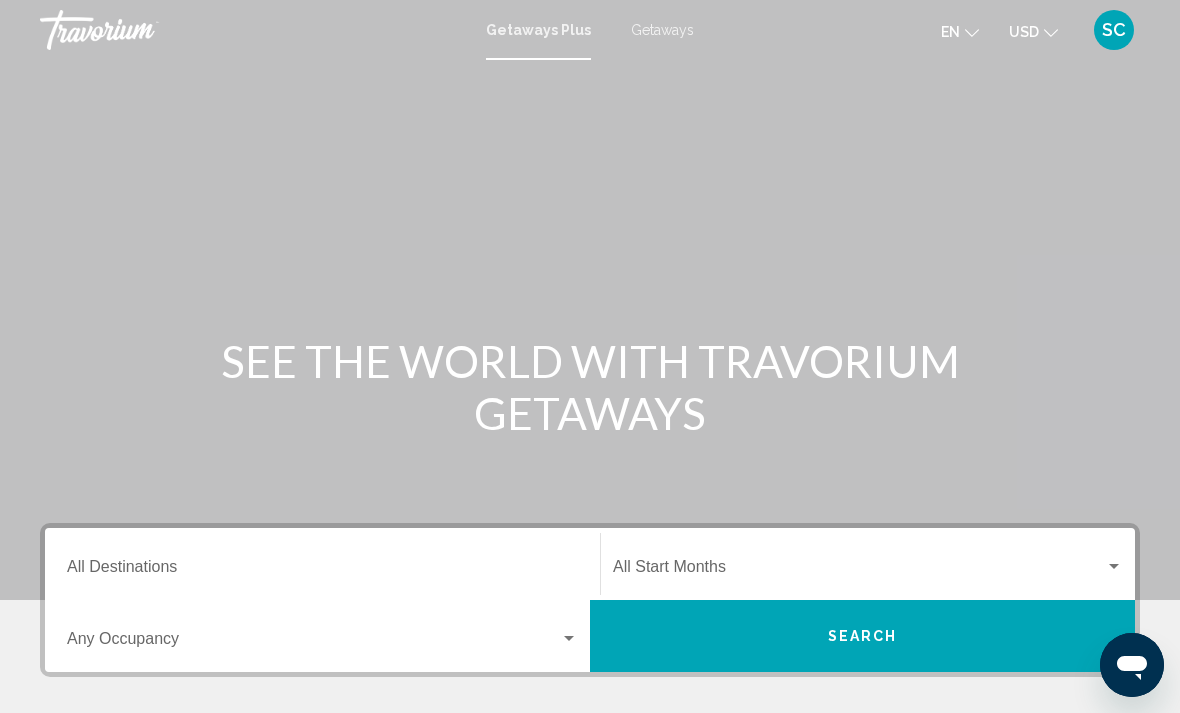 click on "Getaways" at bounding box center [662, 30] 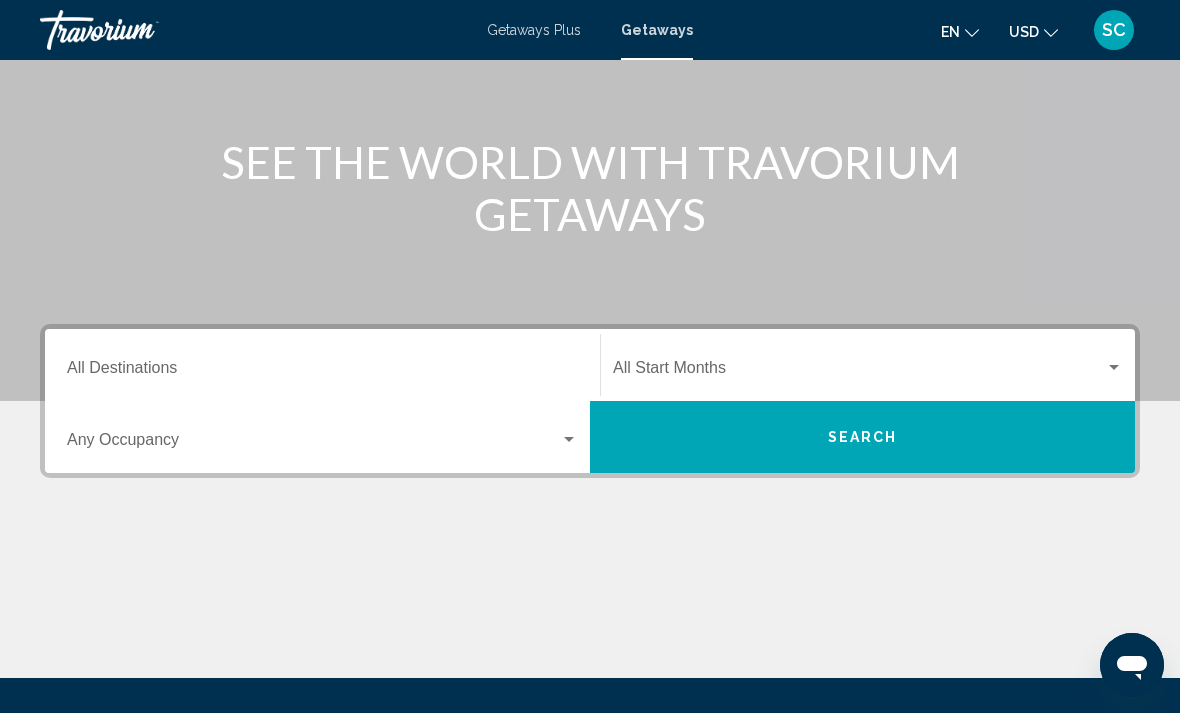 scroll, scrollTop: 205, scrollLeft: 0, axis: vertical 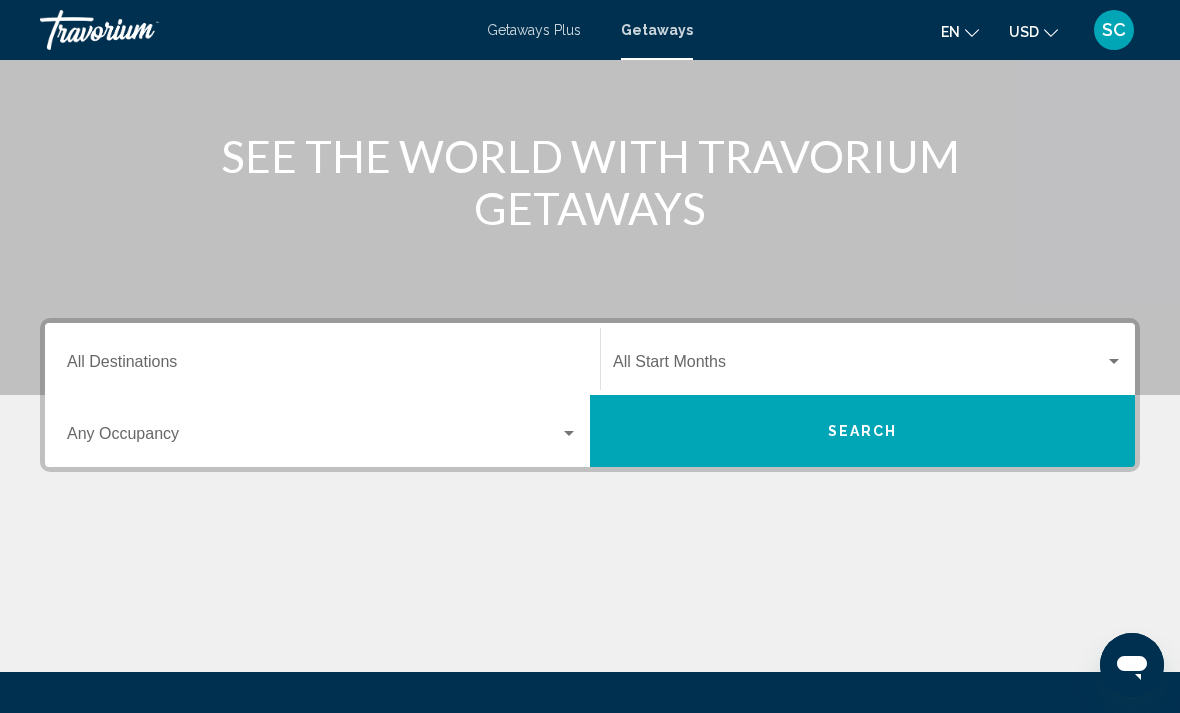 click on "Destination All Destinations" at bounding box center [322, 366] 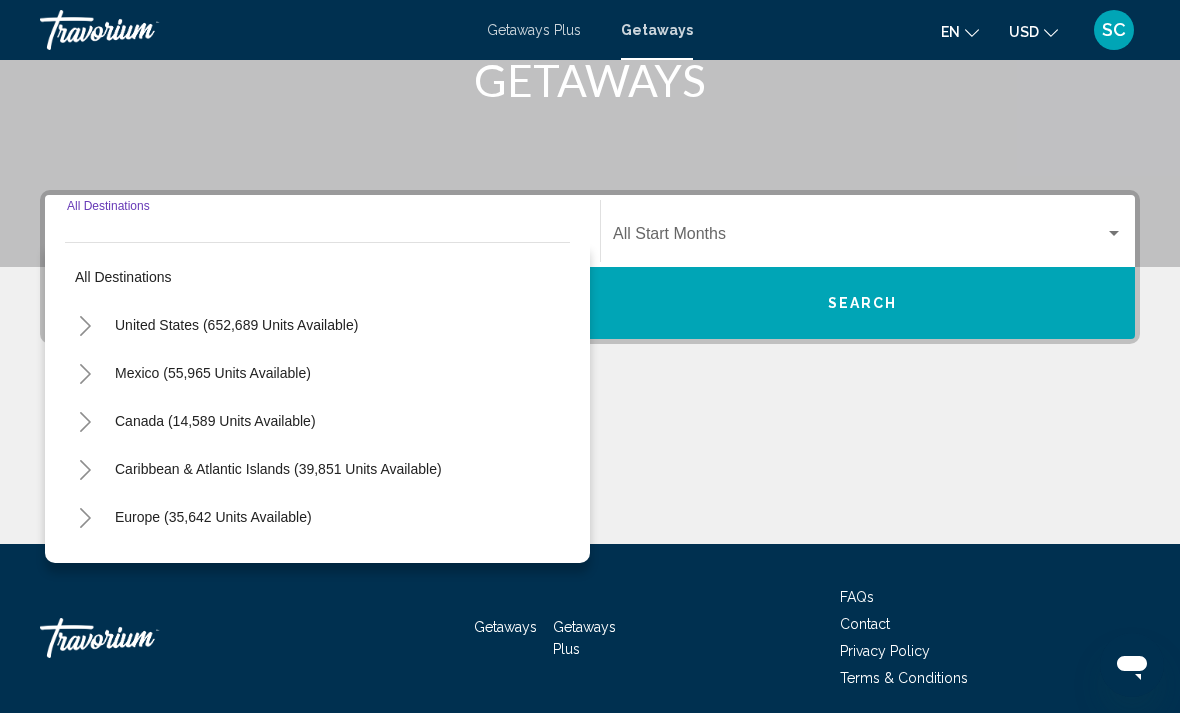 scroll, scrollTop: 344, scrollLeft: 0, axis: vertical 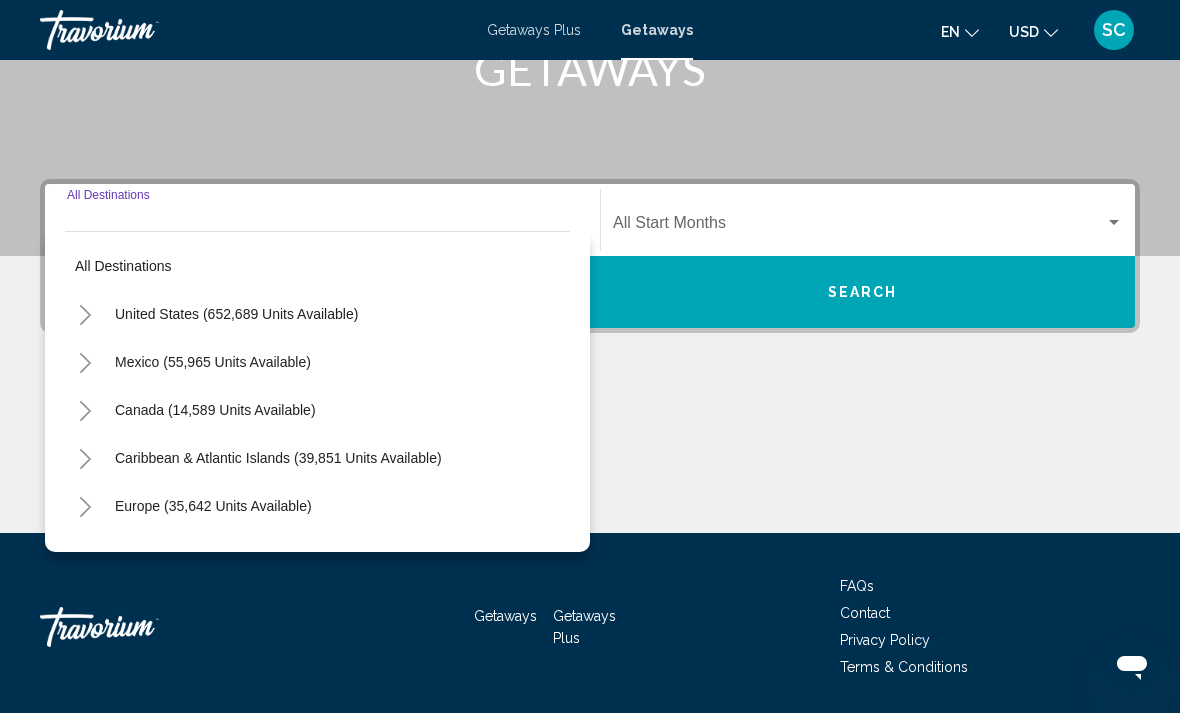 click on "United States (652,689 units available)" at bounding box center [213, 362] 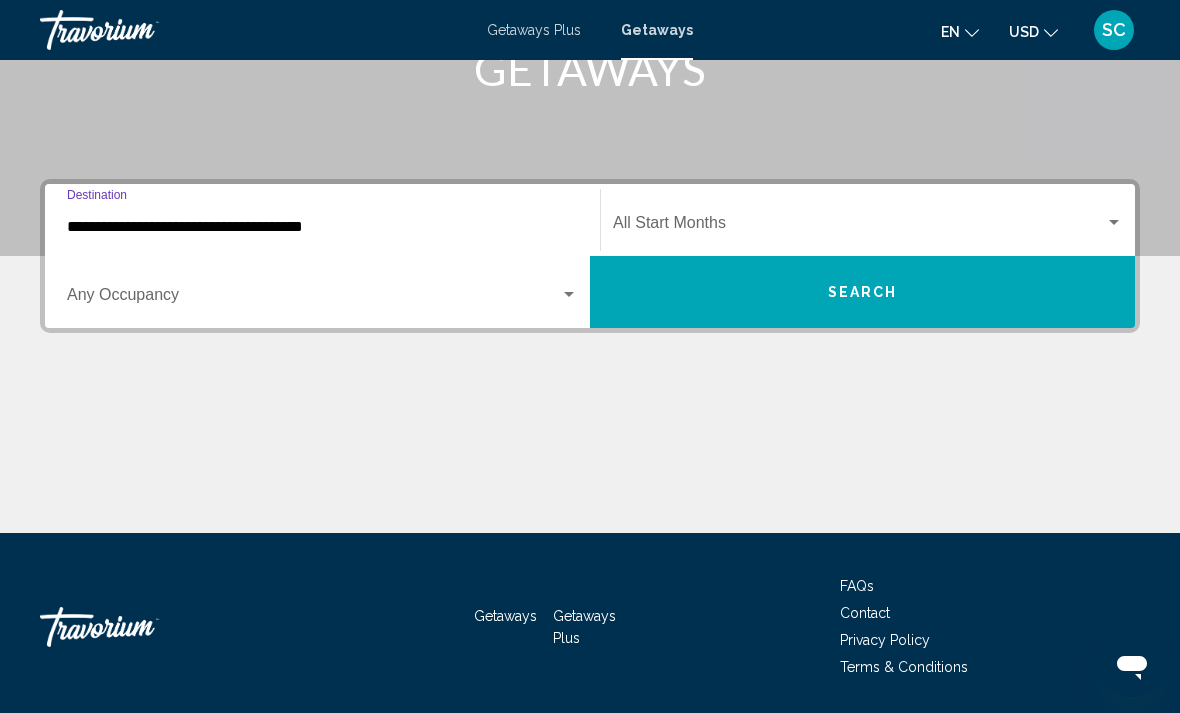 click at bounding box center [313, 299] 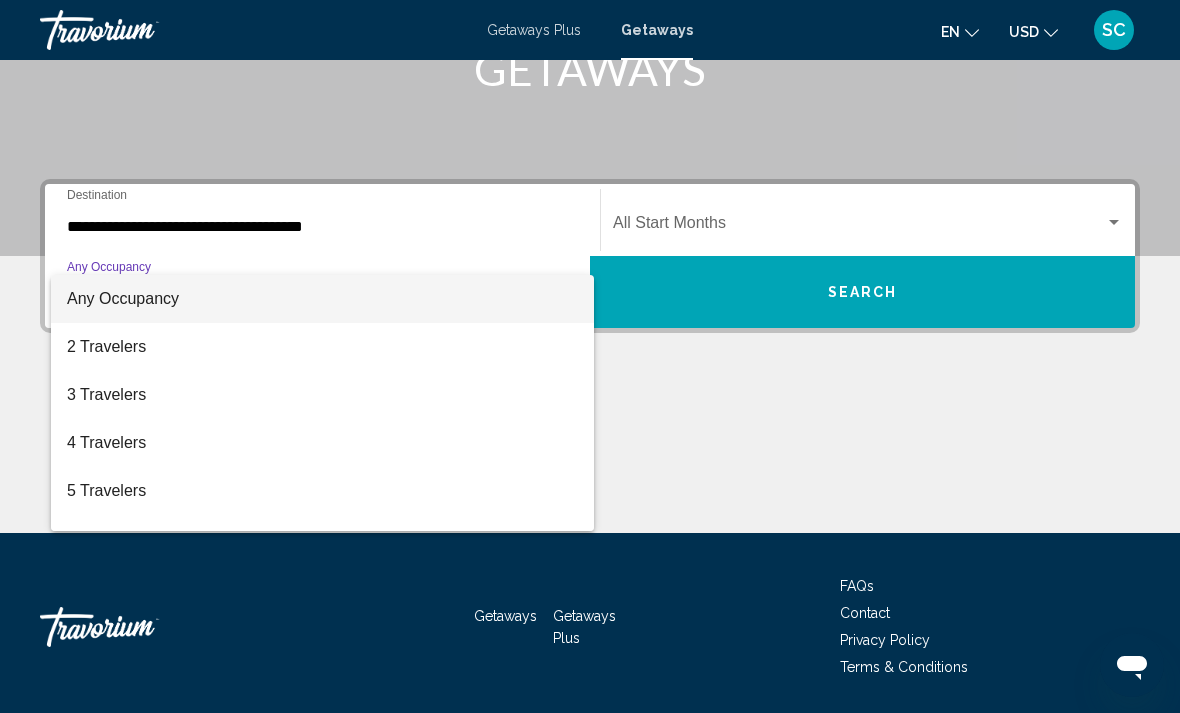 click at bounding box center (590, 356) 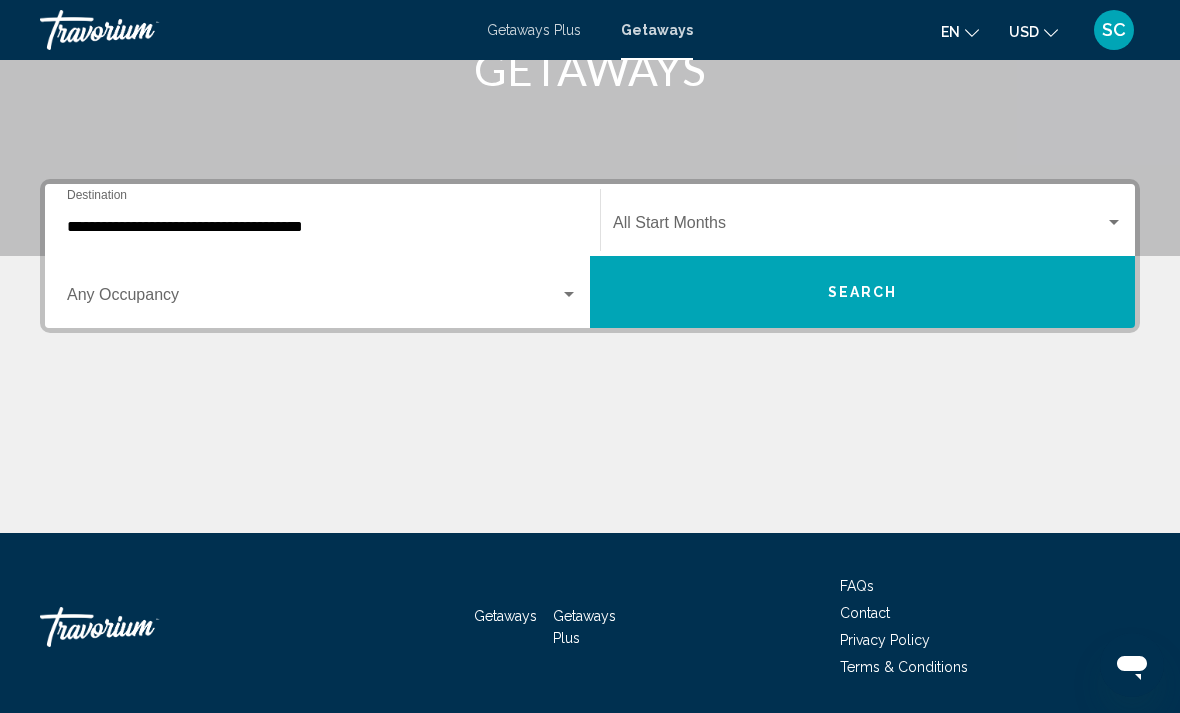 click on "**********" at bounding box center (322, 227) 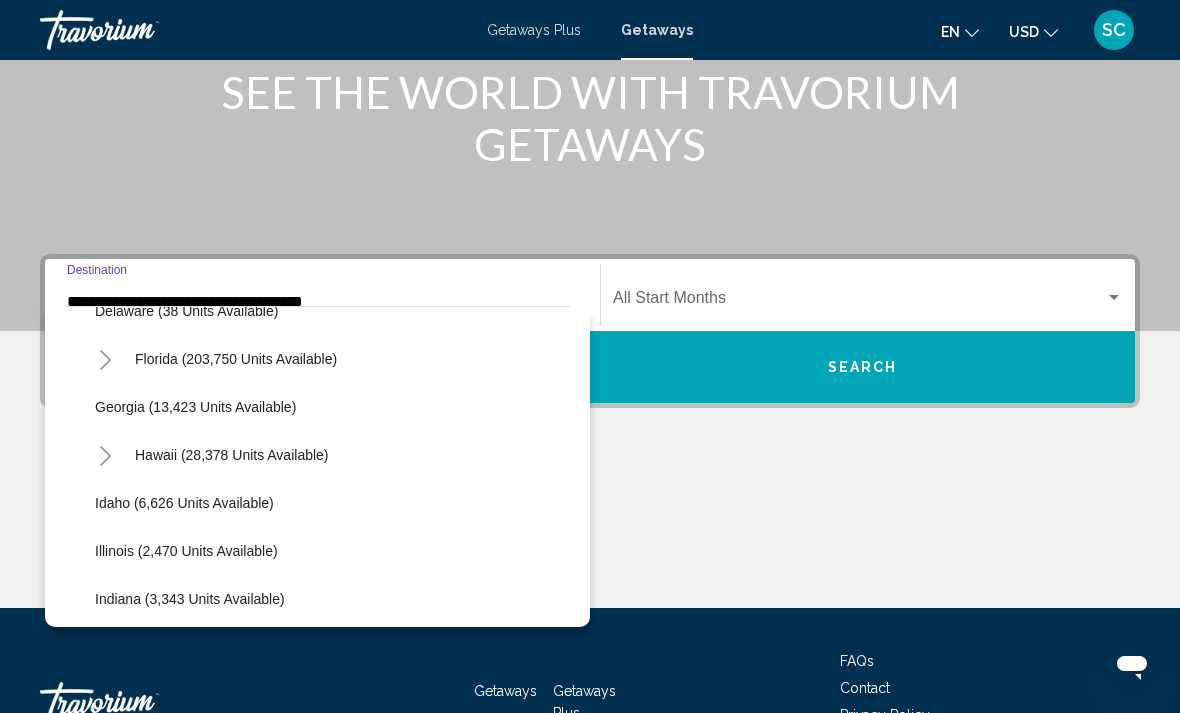 scroll, scrollTop: 367, scrollLeft: 0, axis: vertical 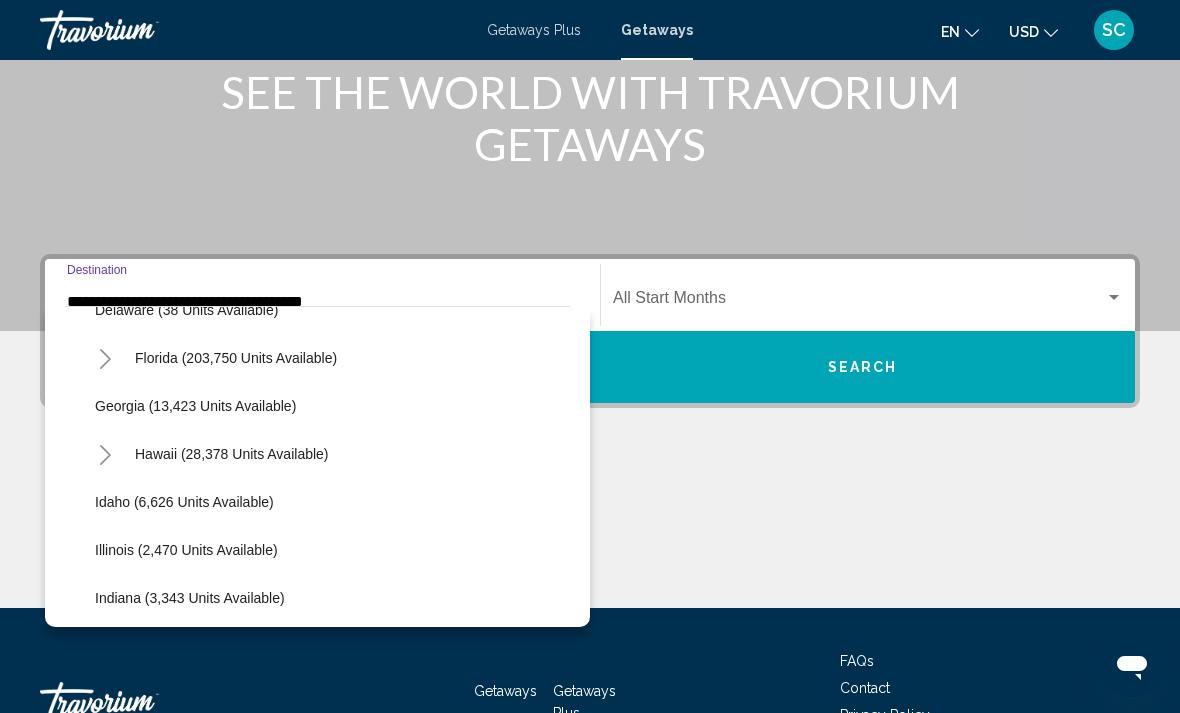 click 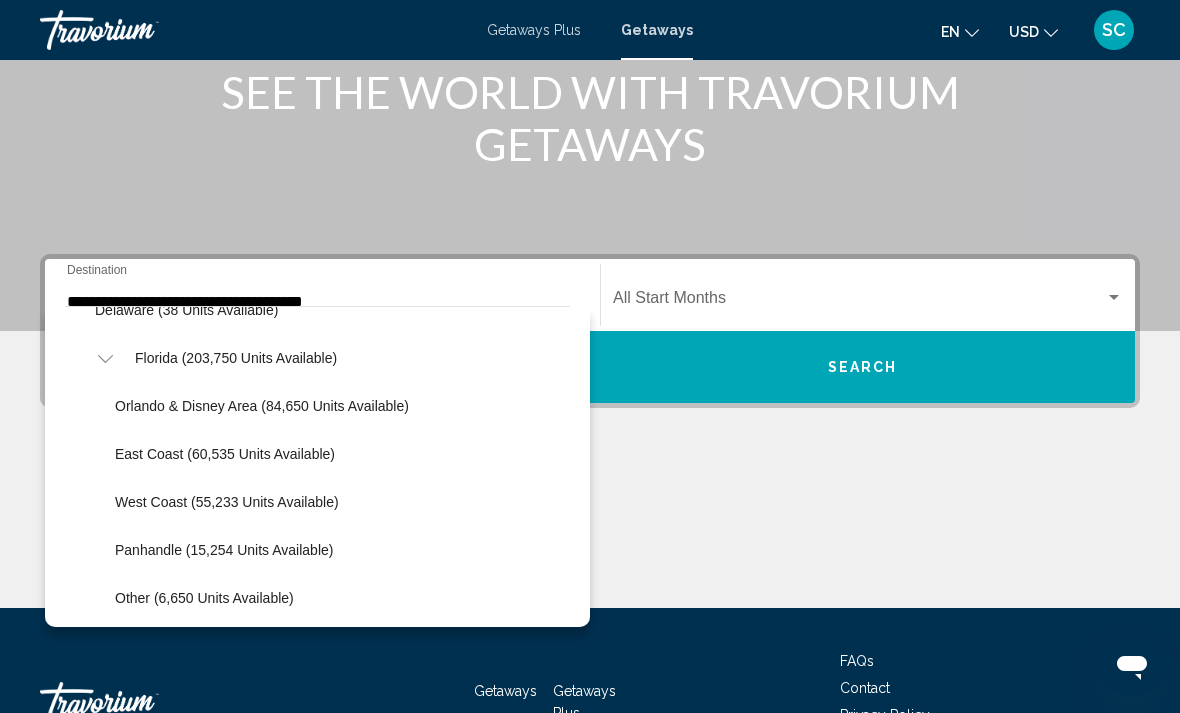 click on "East Coast (60,535 units available)" 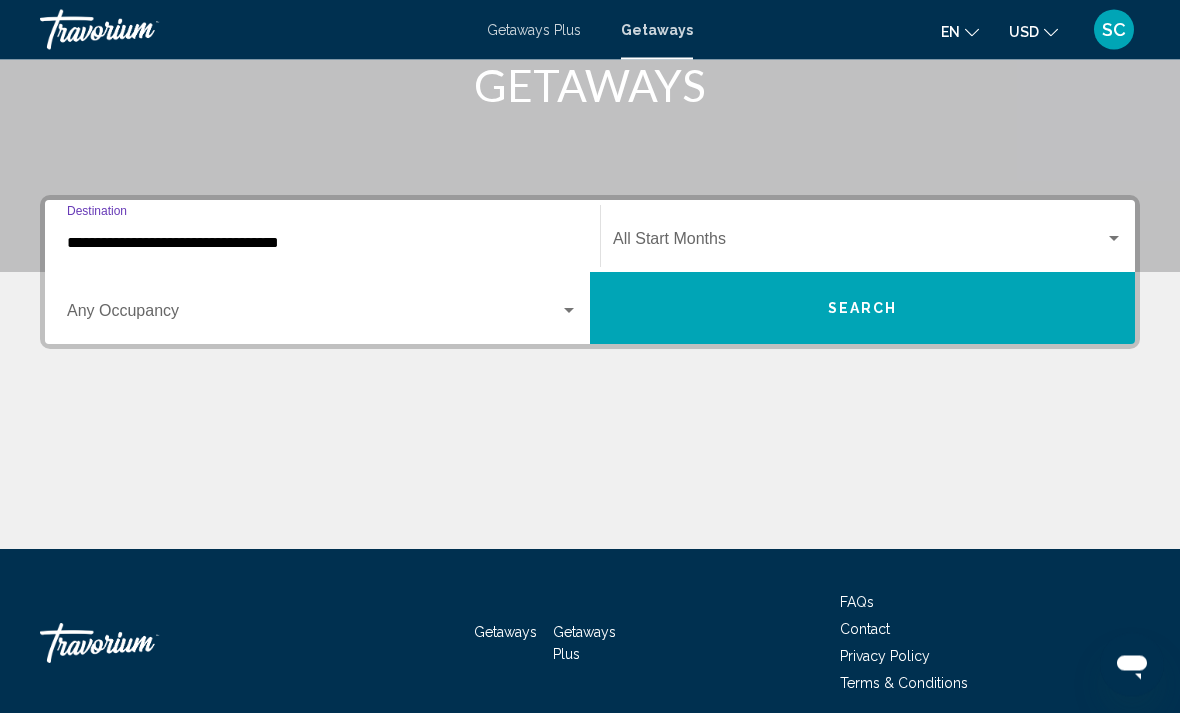 scroll, scrollTop: 344, scrollLeft: 0, axis: vertical 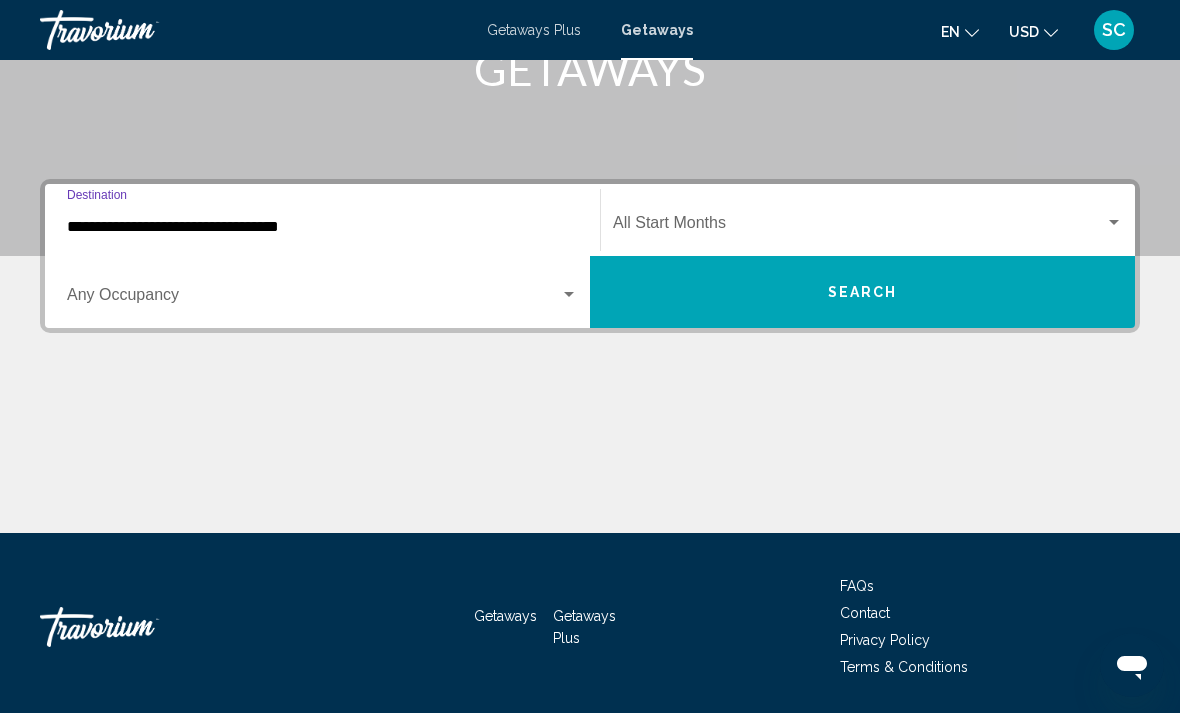 click at bounding box center (859, 227) 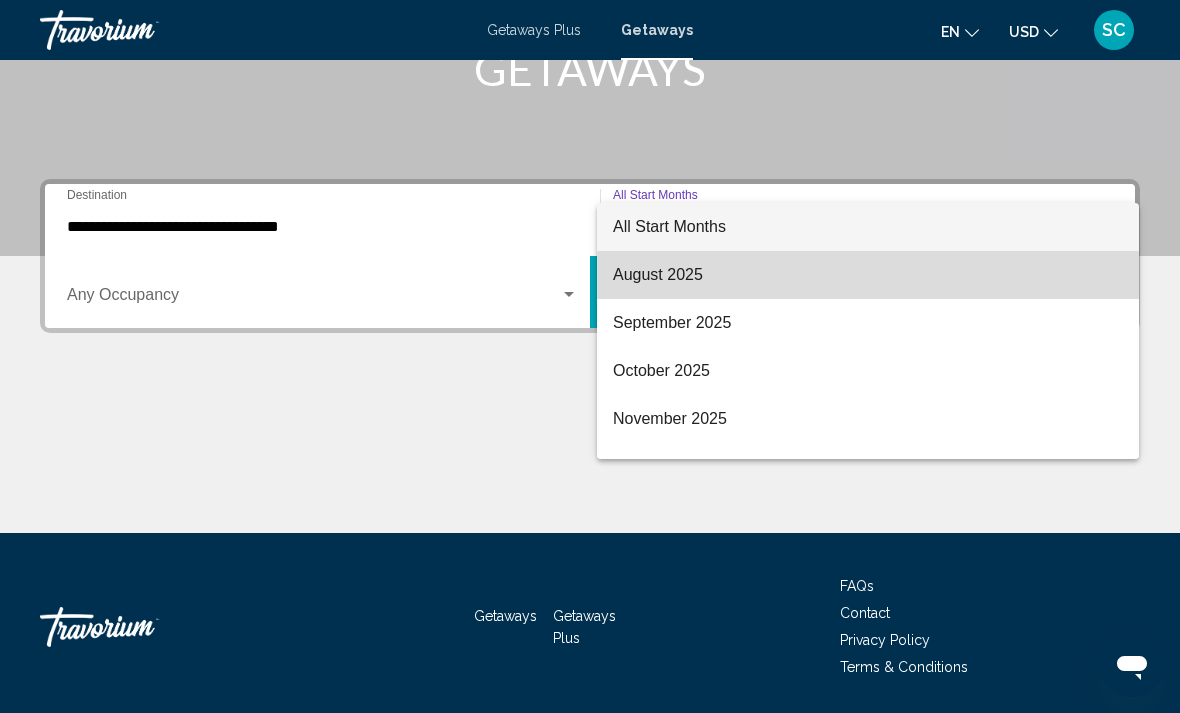 click on "August 2025" at bounding box center (868, 275) 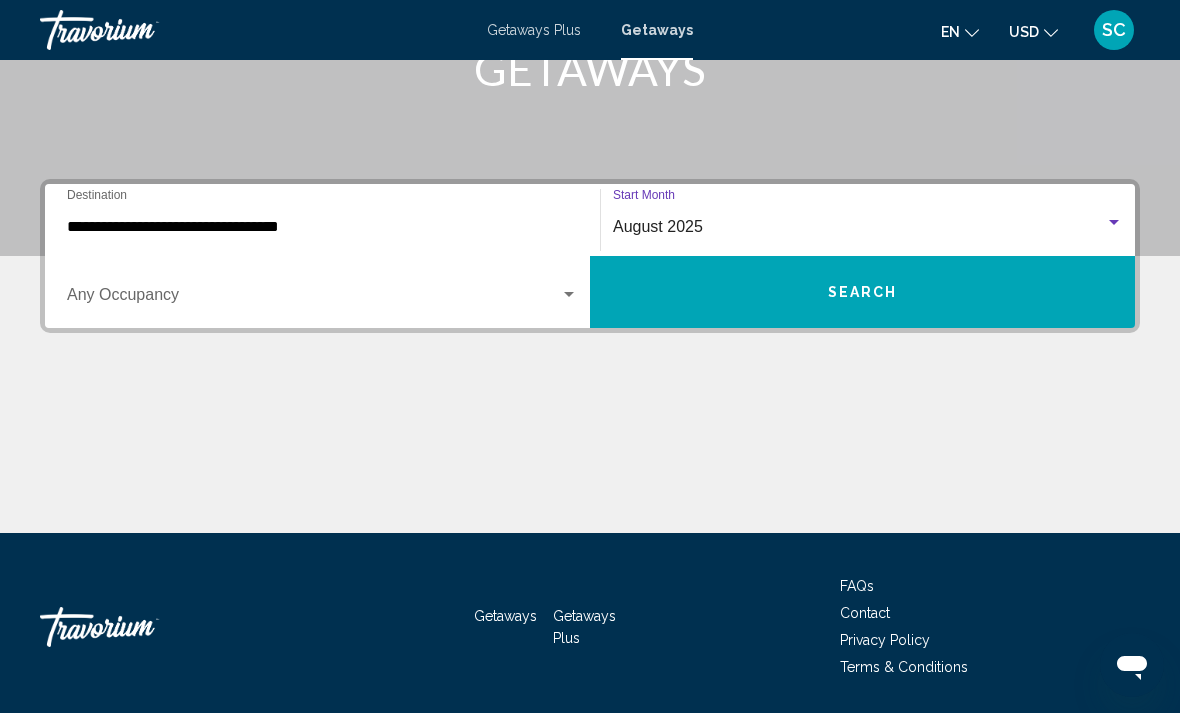 click on "Search" at bounding box center (862, 292) 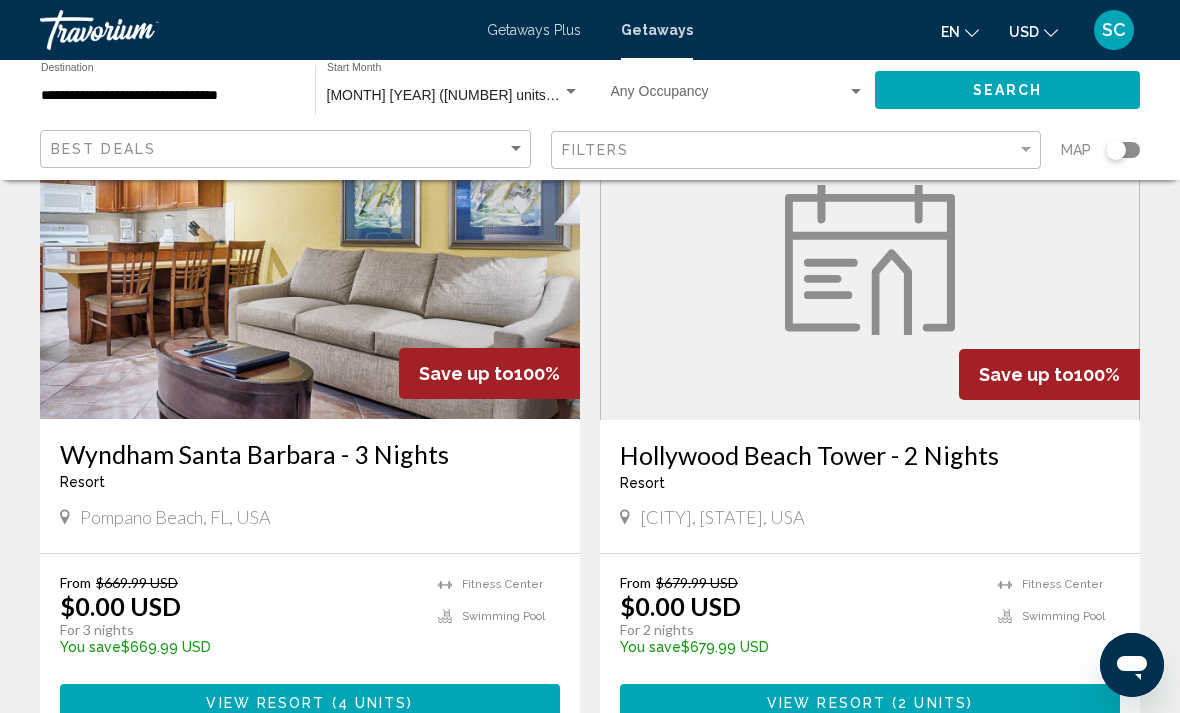 scroll, scrollTop: 1542, scrollLeft: 0, axis: vertical 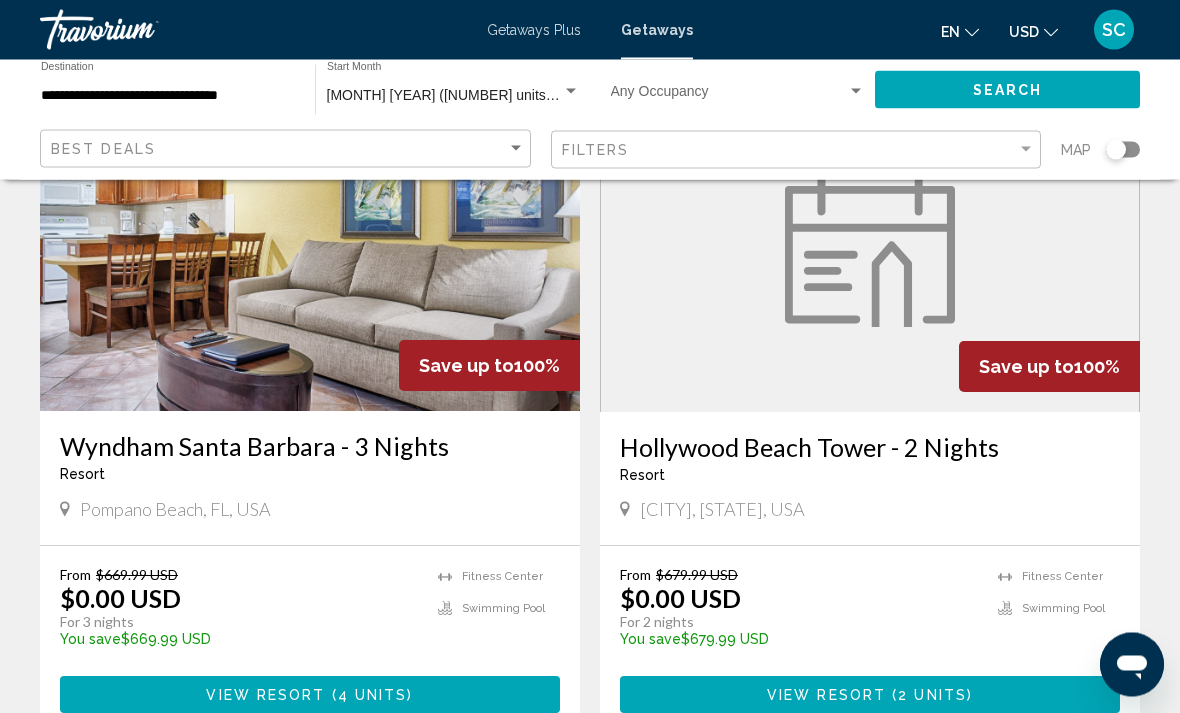 click on "Hollywood Beach Tower - 2 Nights" at bounding box center (870, 448) 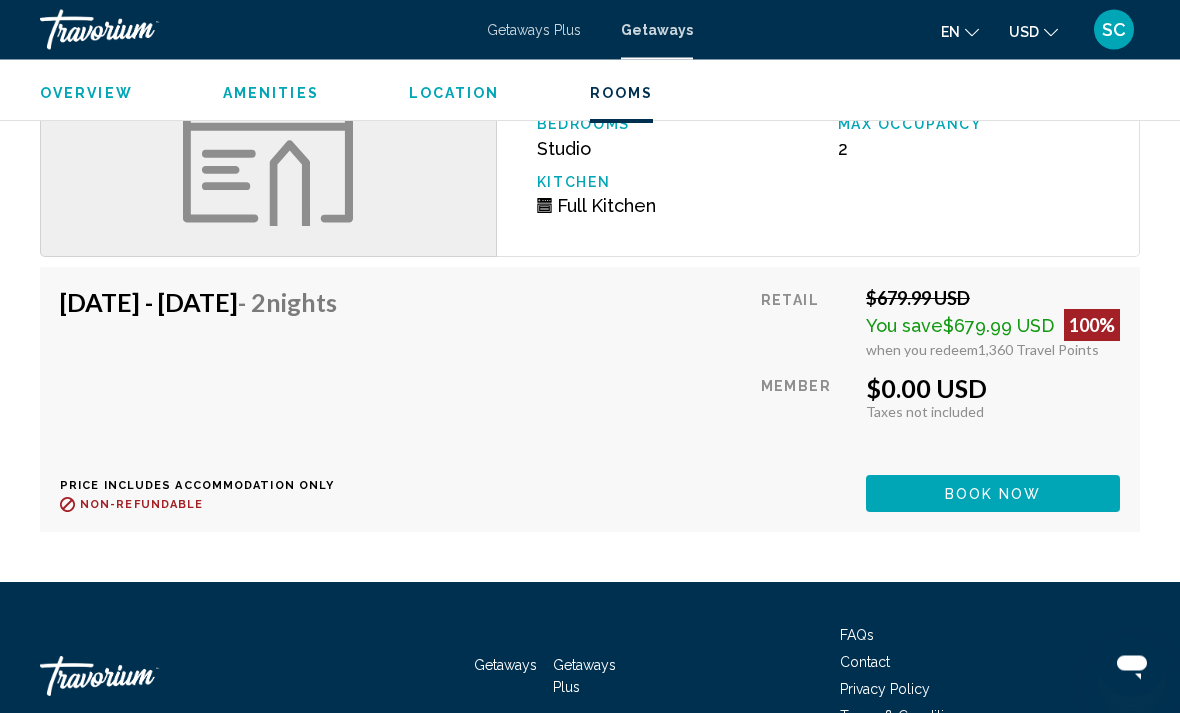 scroll, scrollTop: 2328, scrollLeft: 0, axis: vertical 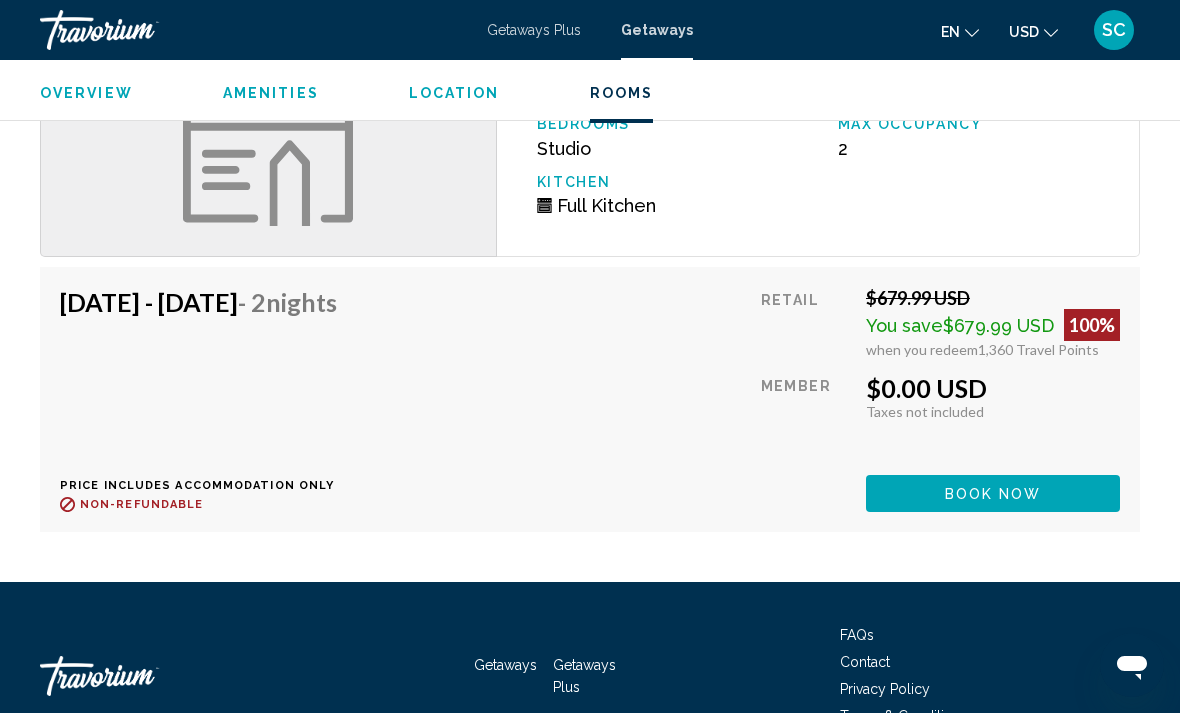 click on "Book now" at bounding box center (993, 494) 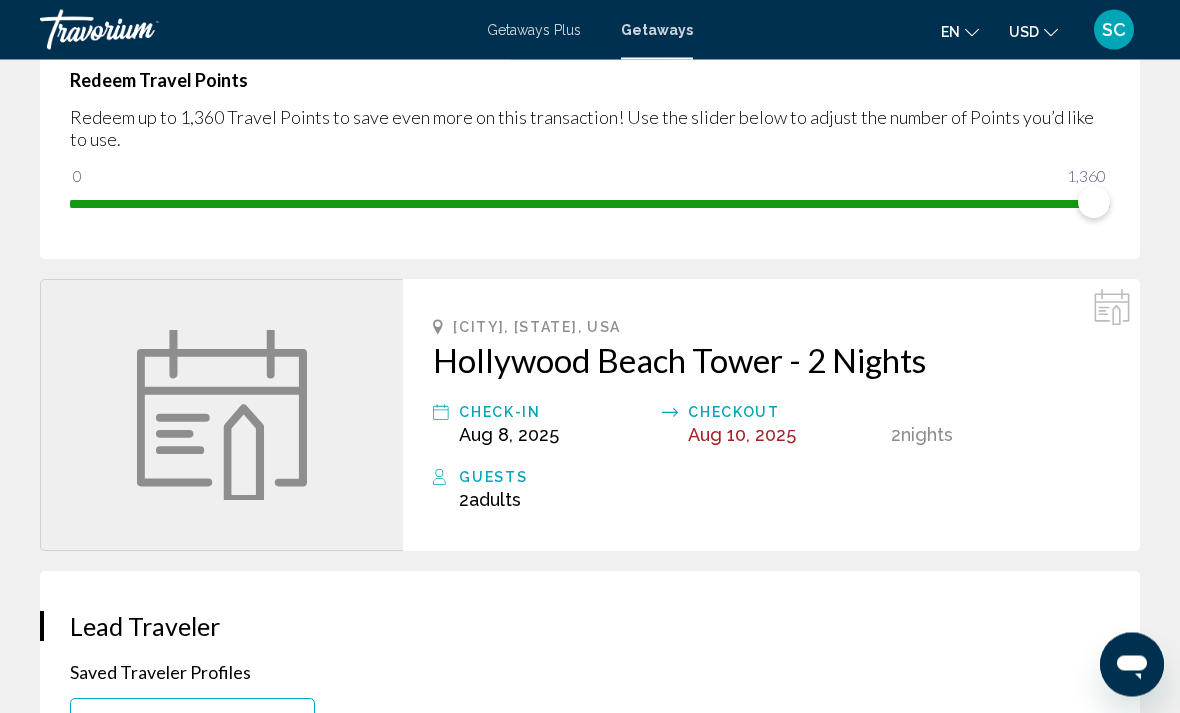 scroll, scrollTop: 317, scrollLeft: 0, axis: vertical 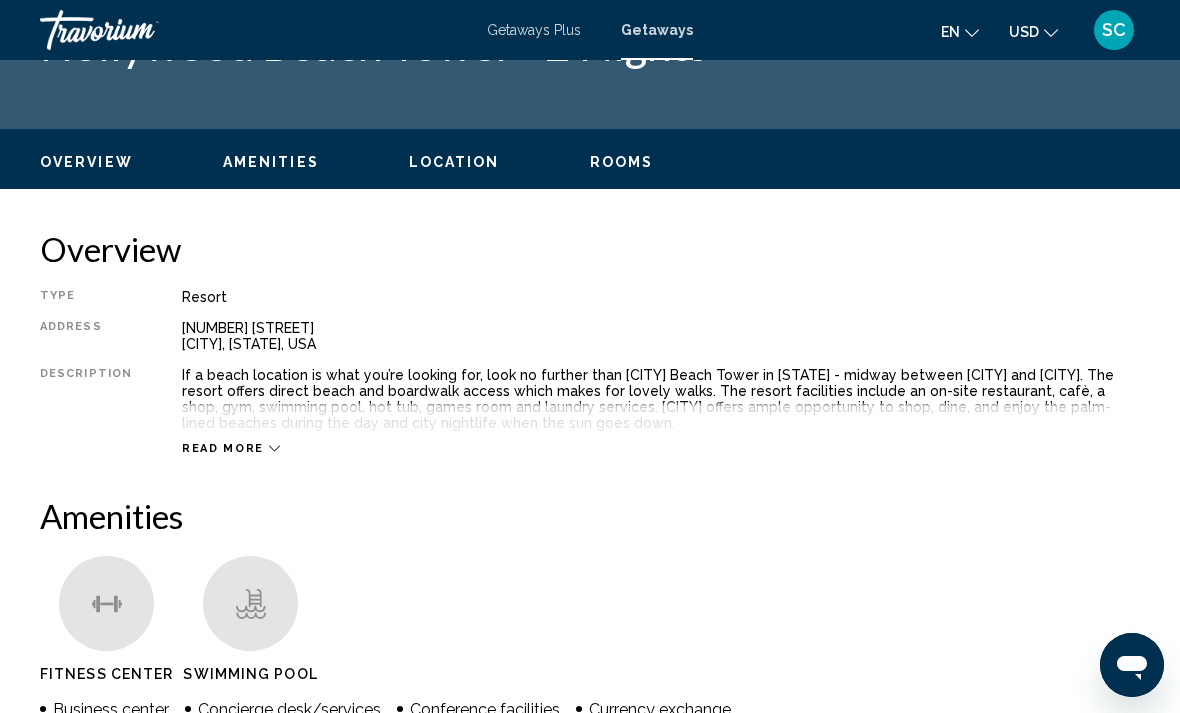 click on "Overview
Amenities
Location
Rooms
Search" 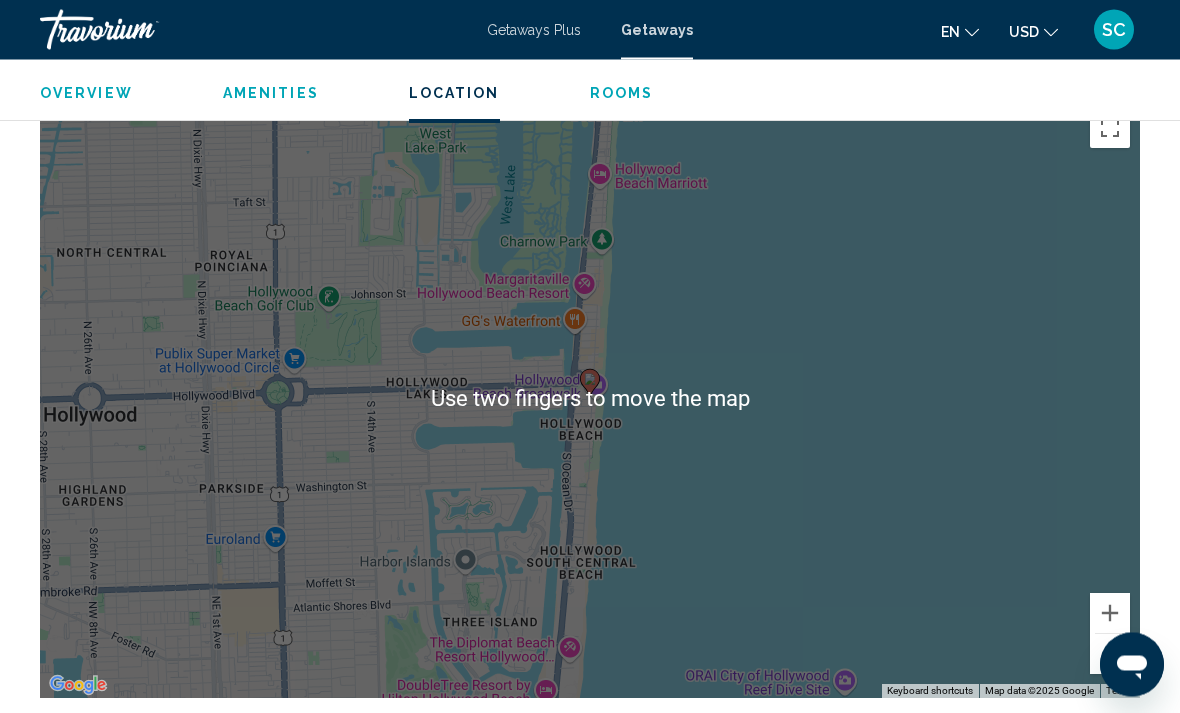 scroll, scrollTop: 1581, scrollLeft: 0, axis: vertical 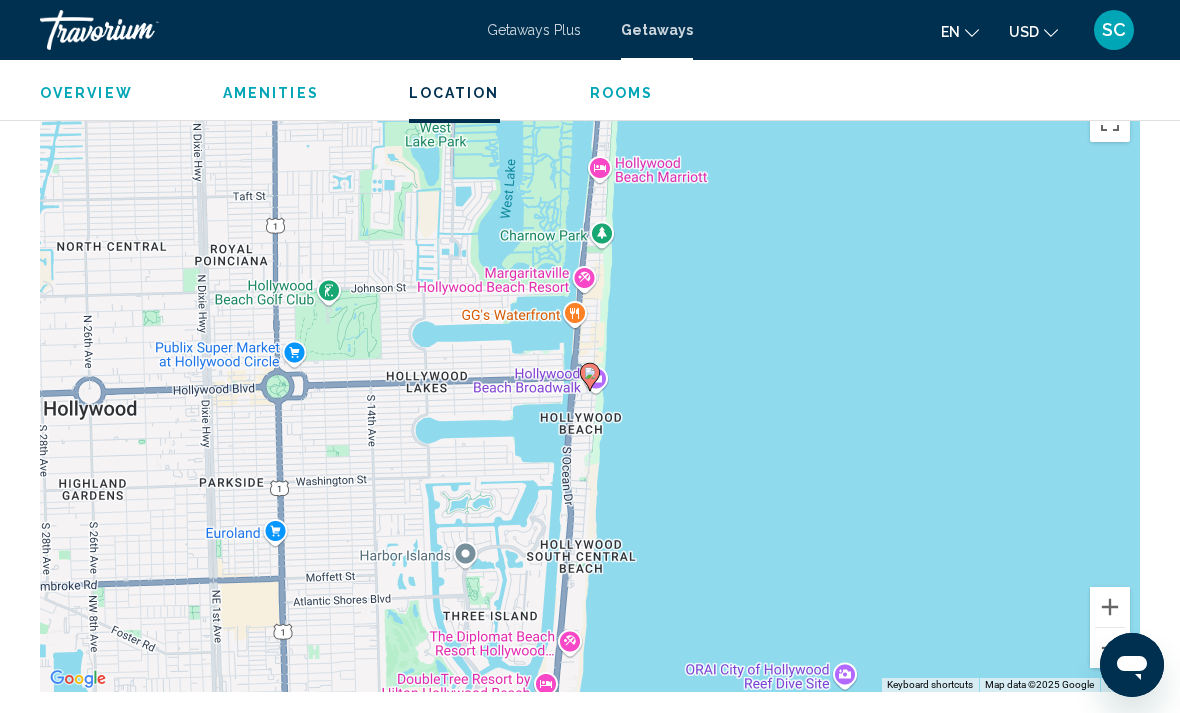 click at bounding box center [1110, 607] 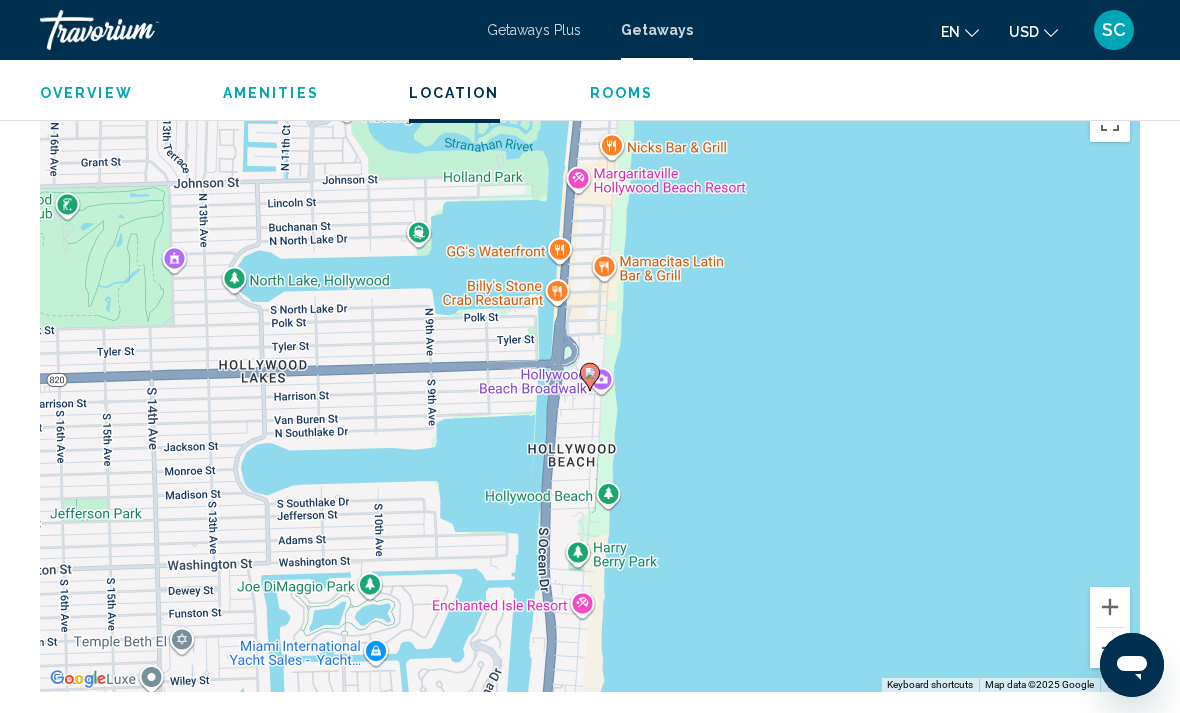 click at bounding box center (1110, 607) 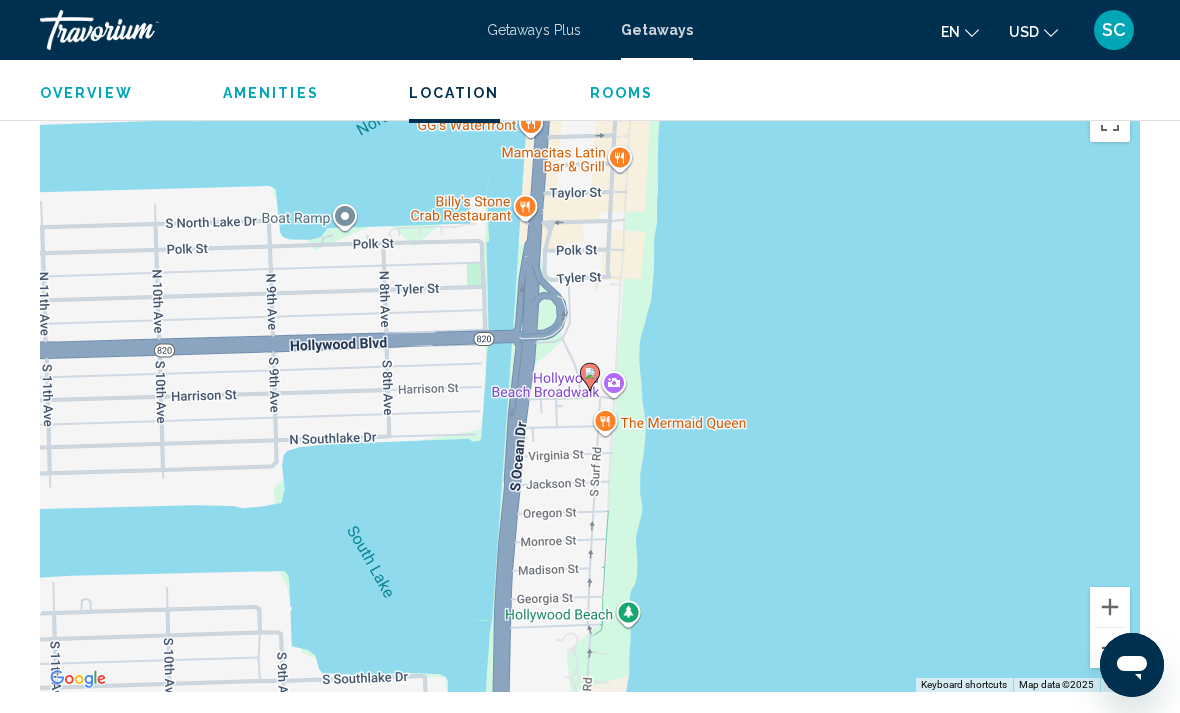 click at bounding box center [1110, 607] 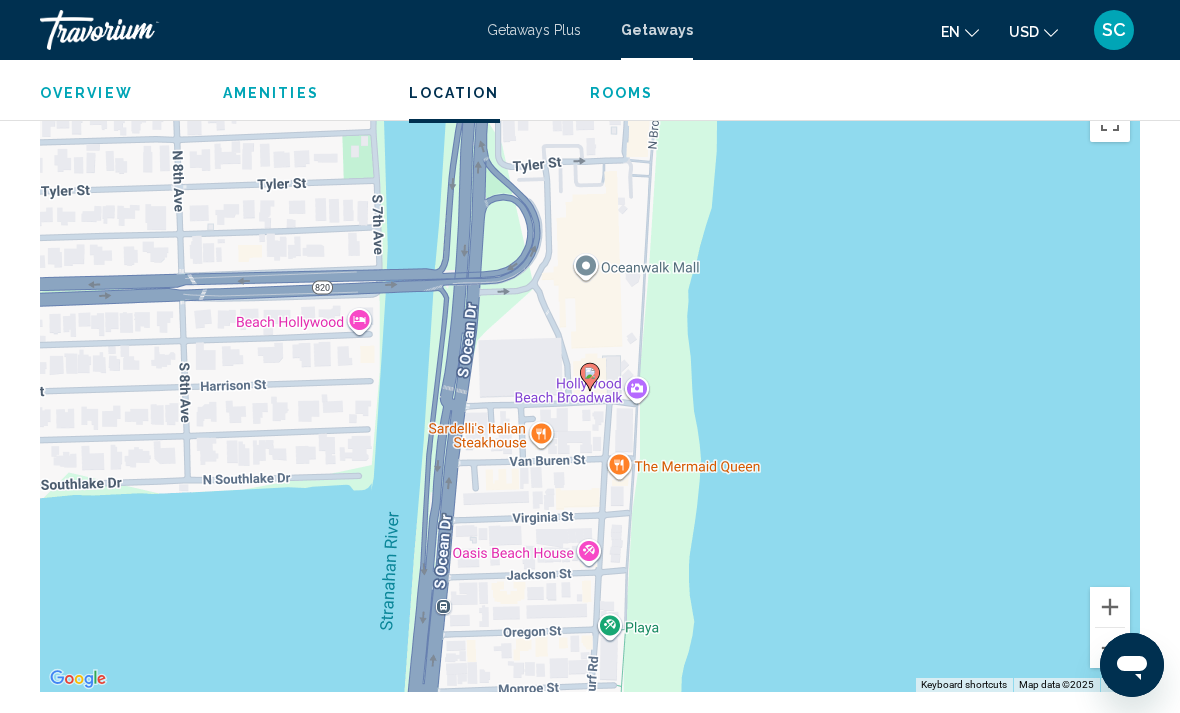 click at bounding box center (1110, 607) 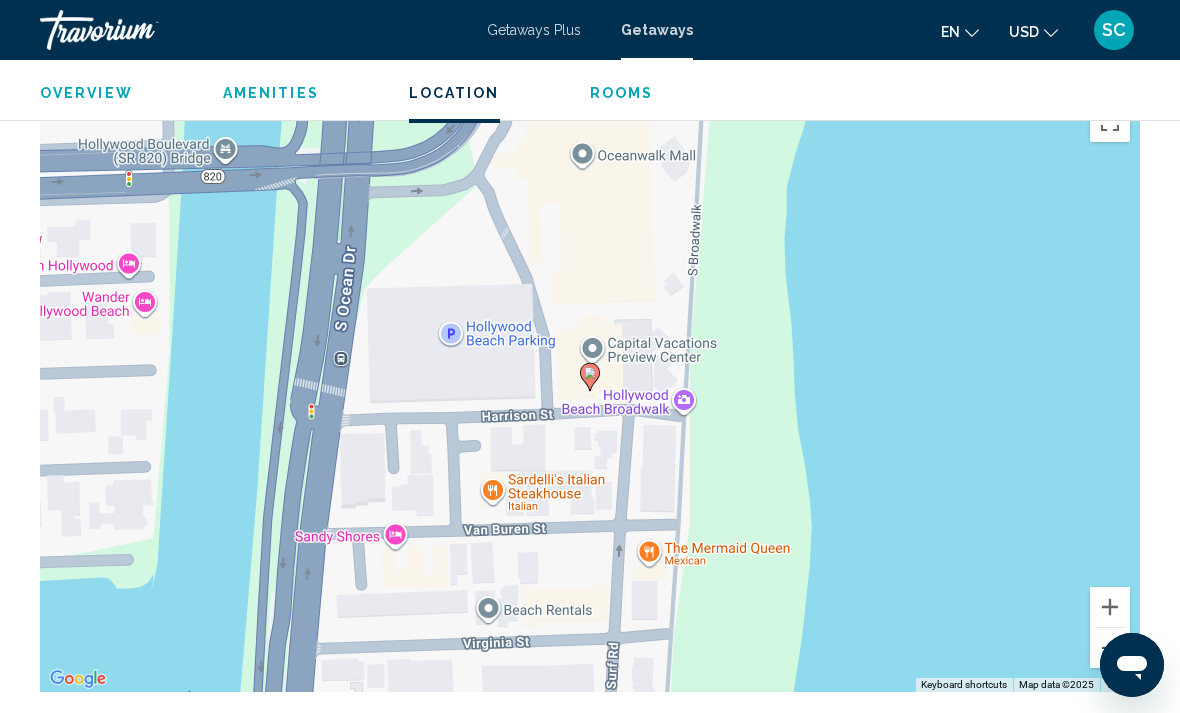 click at bounding box center [1110, 607] 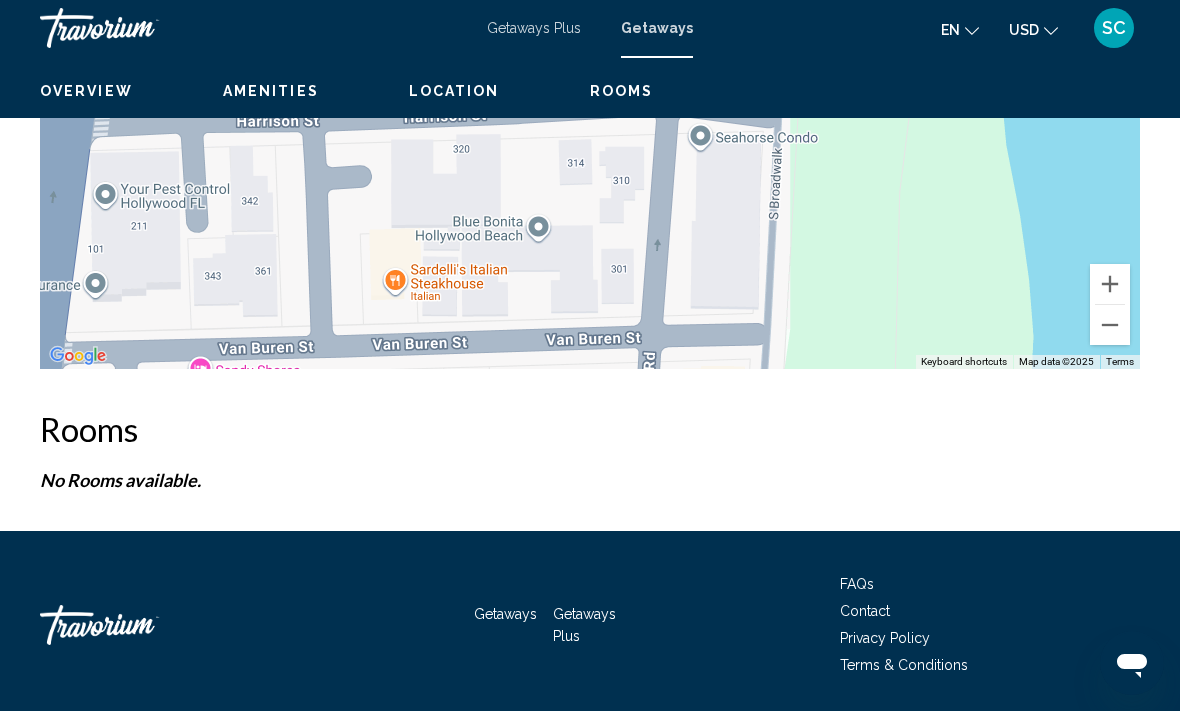 scroll, scrollTop: 1902, scrollLeft: 0, axis: vertical 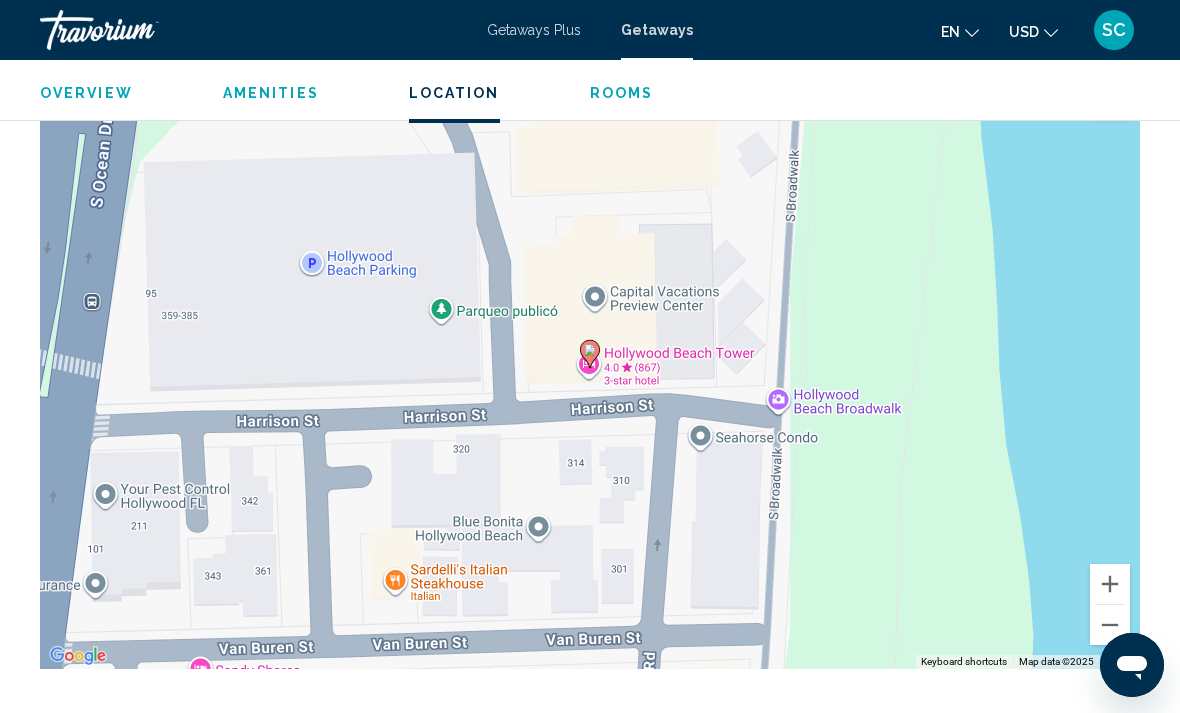 click at bounding box center [1110, 584] 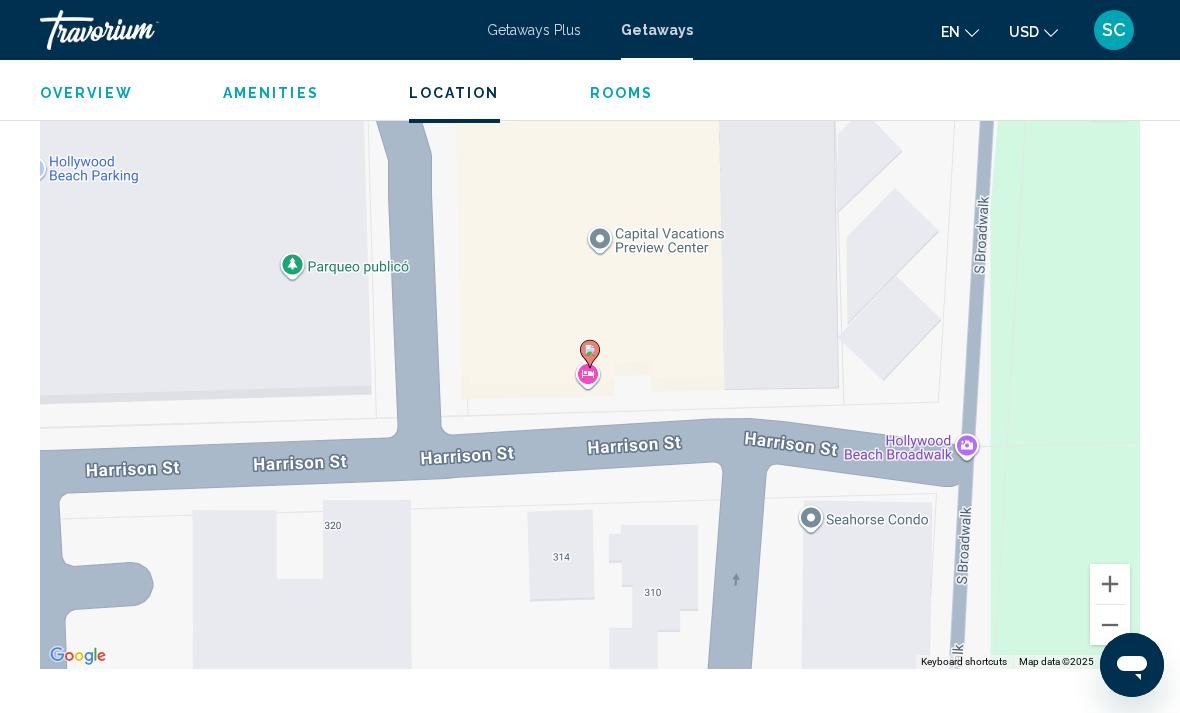 click at bounding box center [1110, 625] 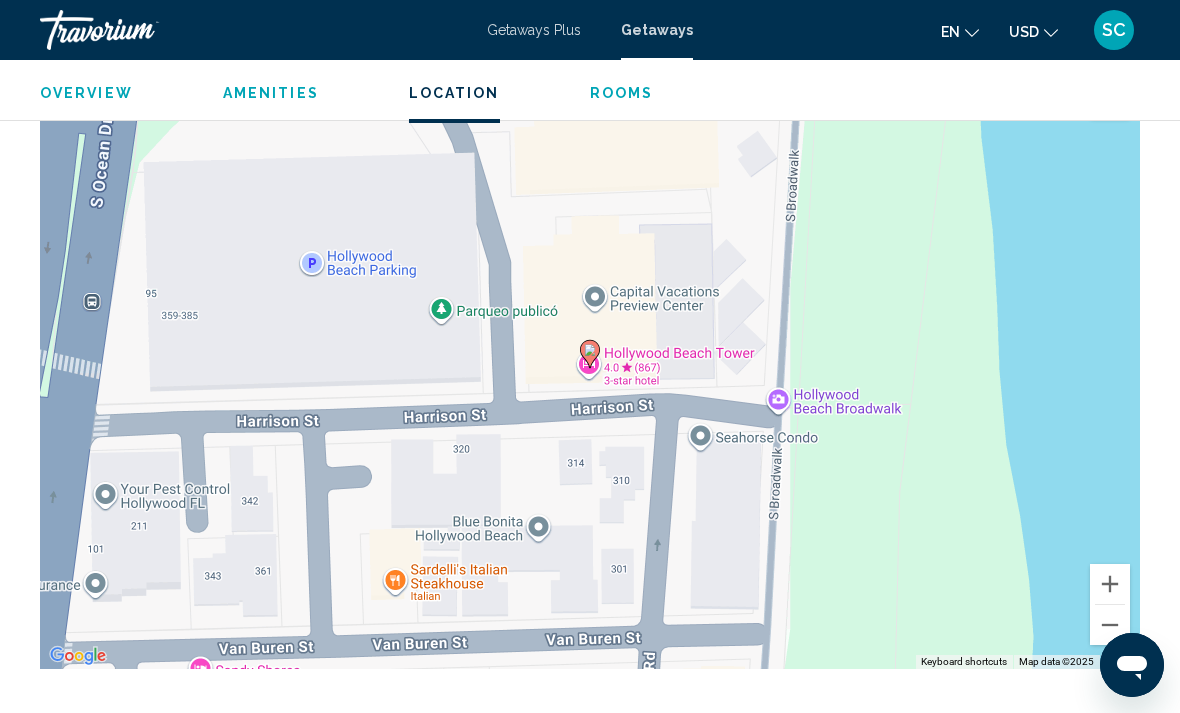 click at bounding box center (1110, 625) 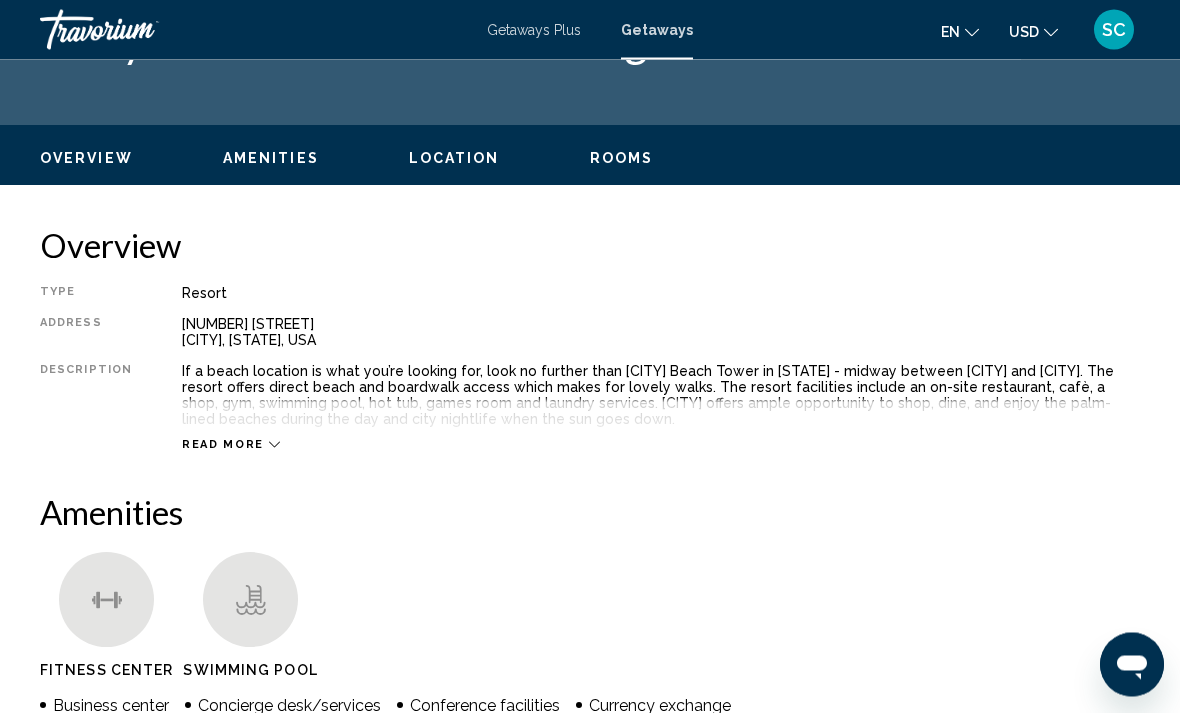scroll, scrollTop: 0, scrollLeft: 0, axis: both 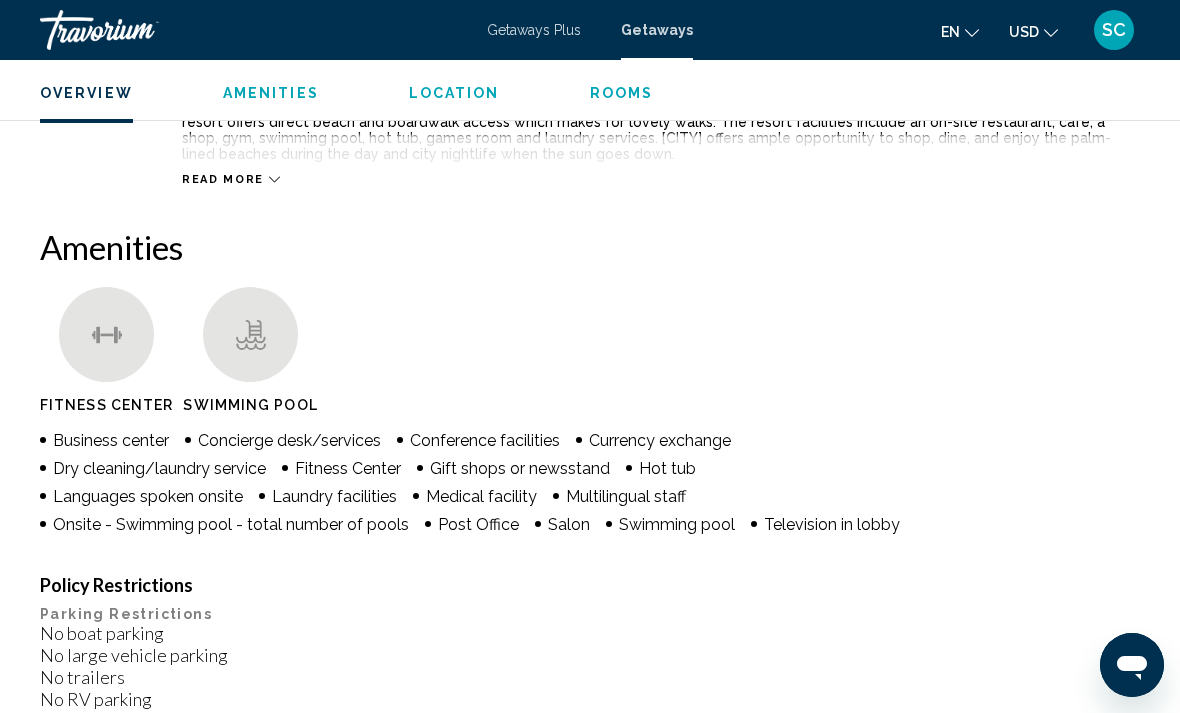 click on "Rooms" at bounding box center [622, 93] 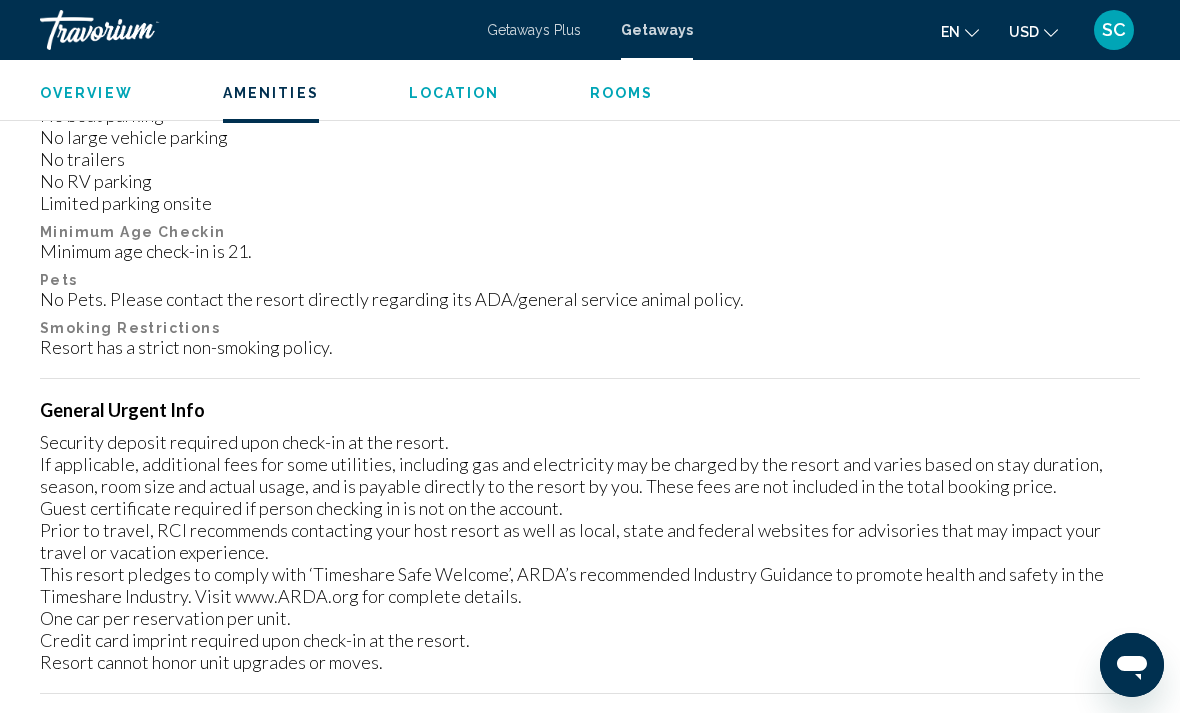 scroll, scrollTop: 1967, scrollLeft: 0, axis: vertical 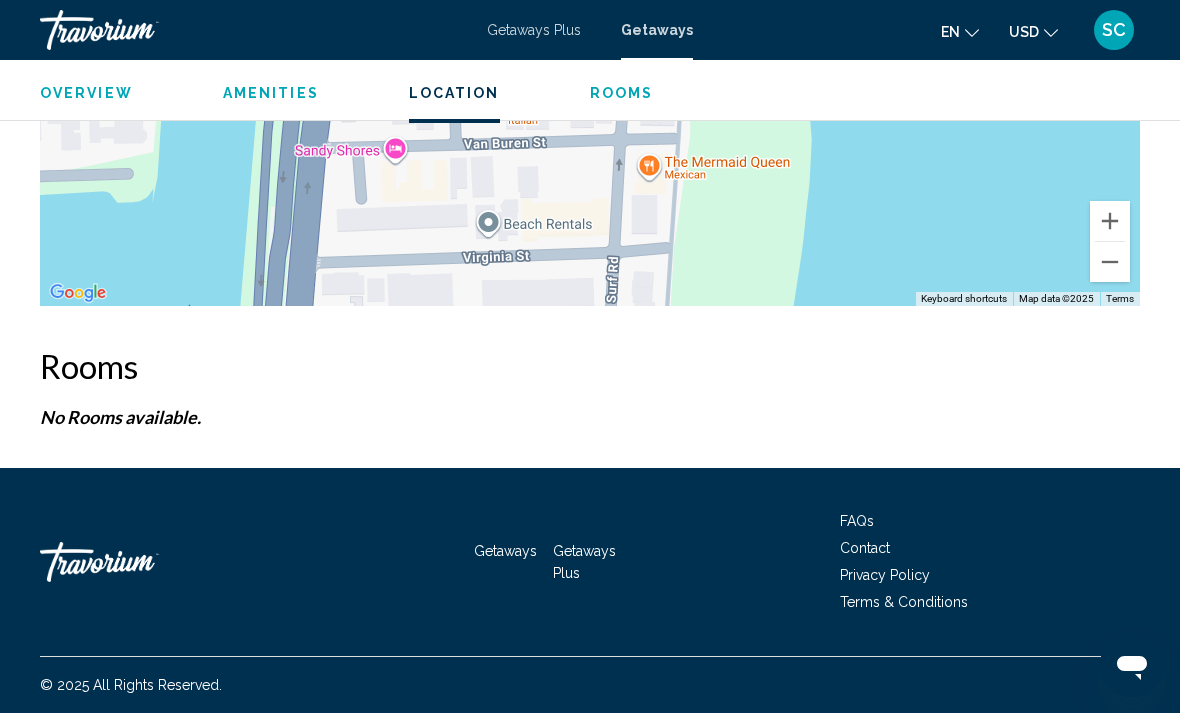 click on "Amenities" at bounding box center [271, 93] 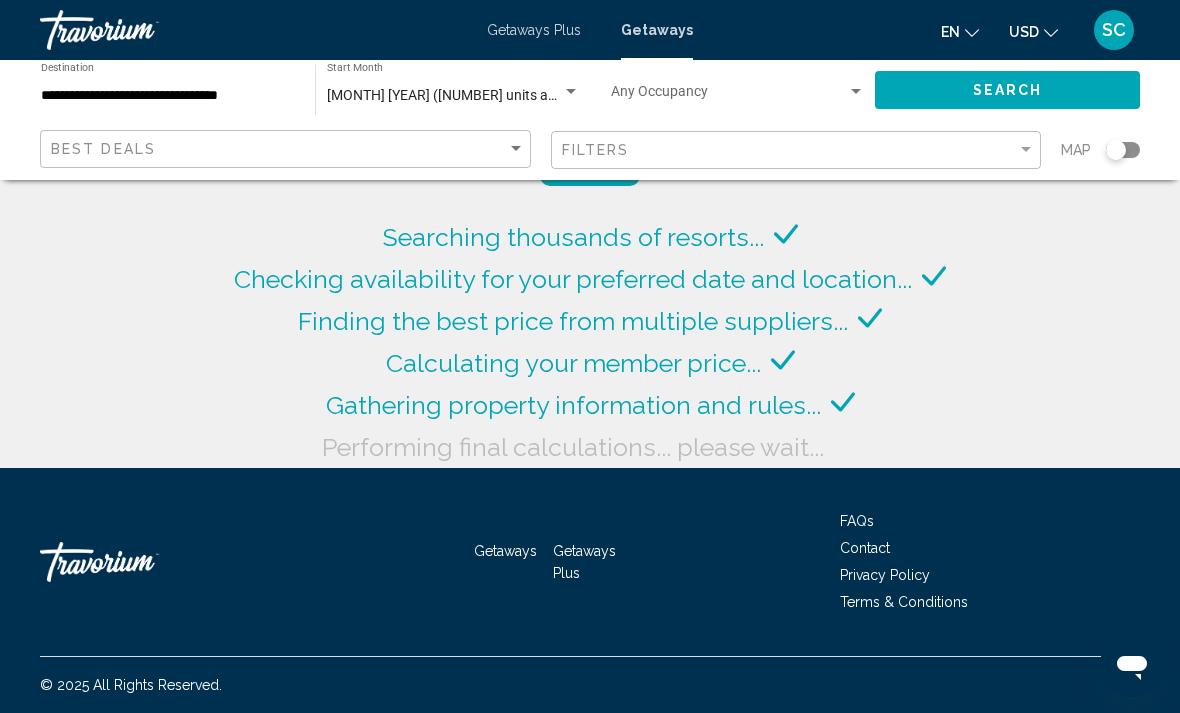 scroll, scrollTop: 65, scrollLeft: 0, axis: vertical 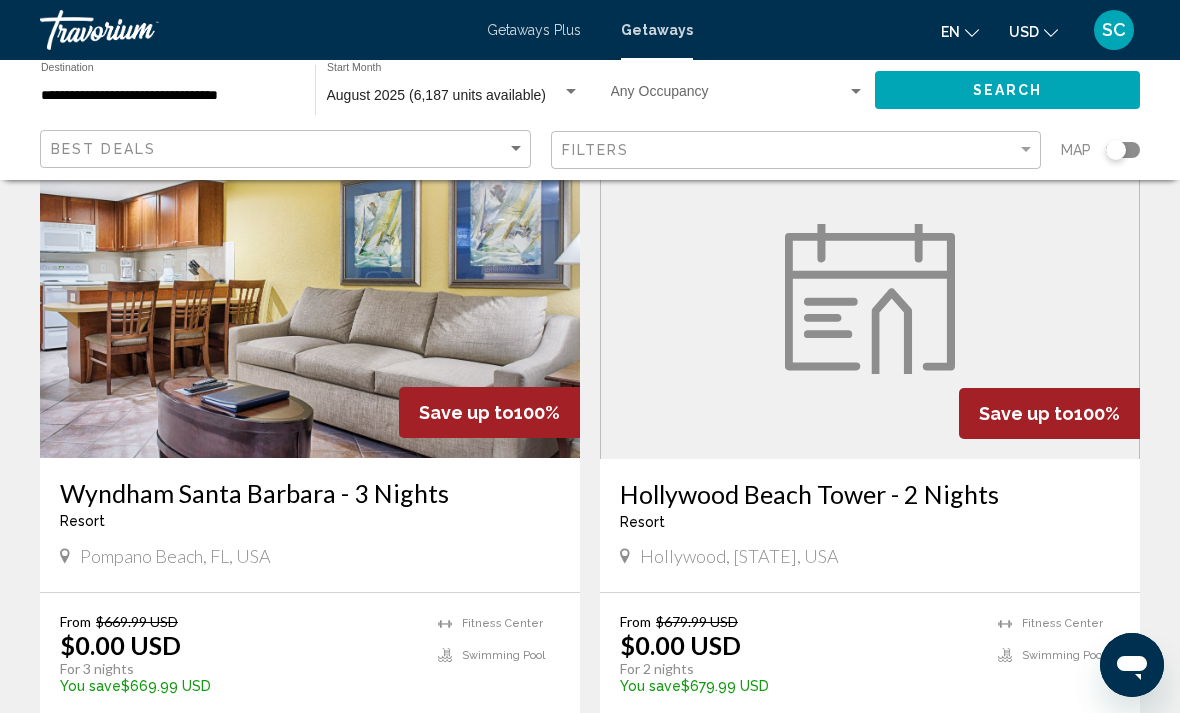 click at bounding box center (870, 299) 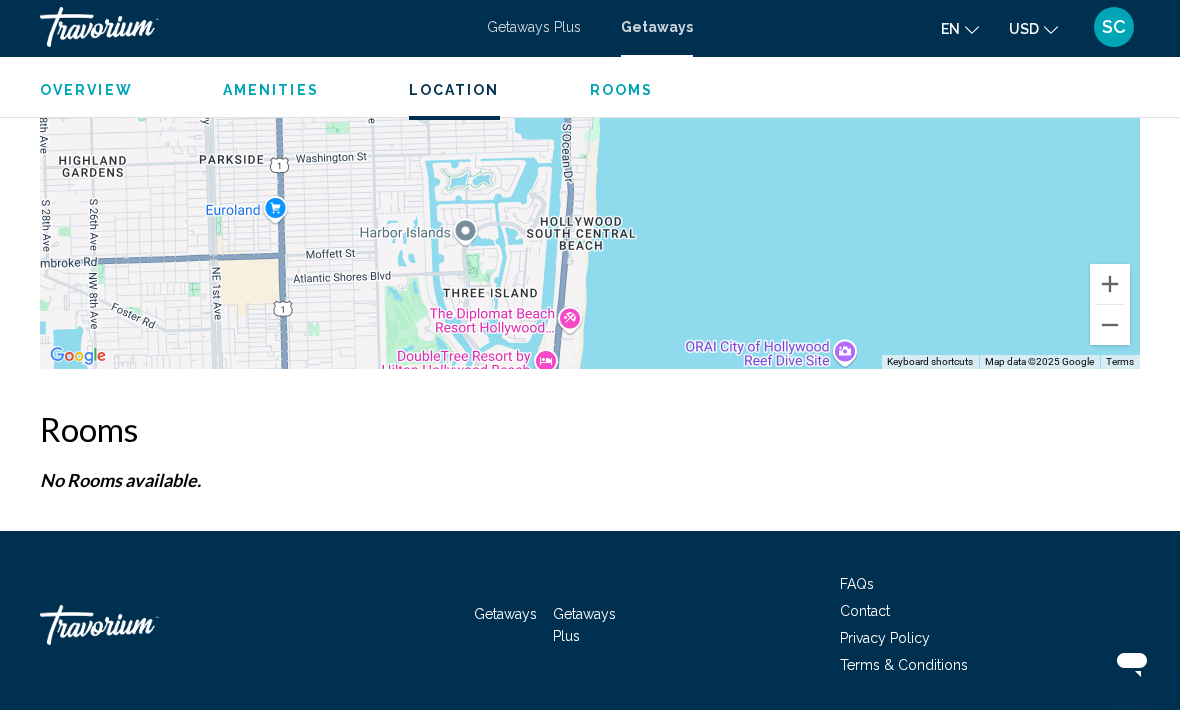 scroll, scrollTop: 1902, scrollLeft: 0, axis: vertical 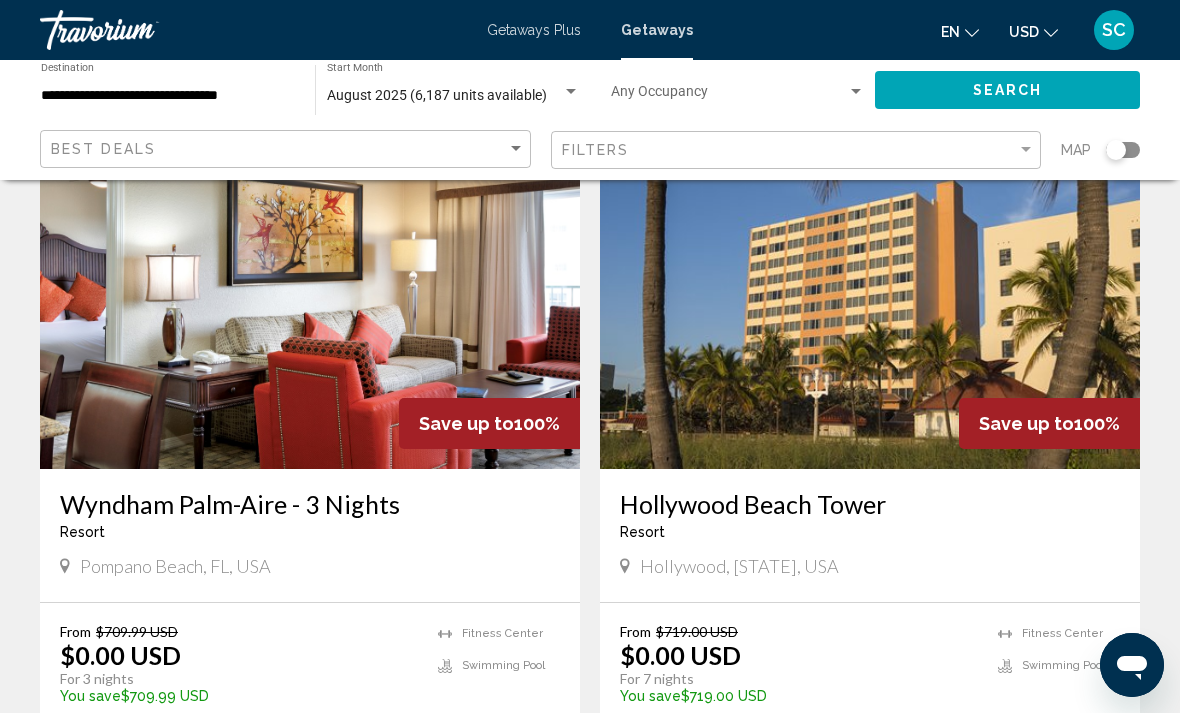 click on "Hollywood Beach Tower" at bounding box center [870, 504] 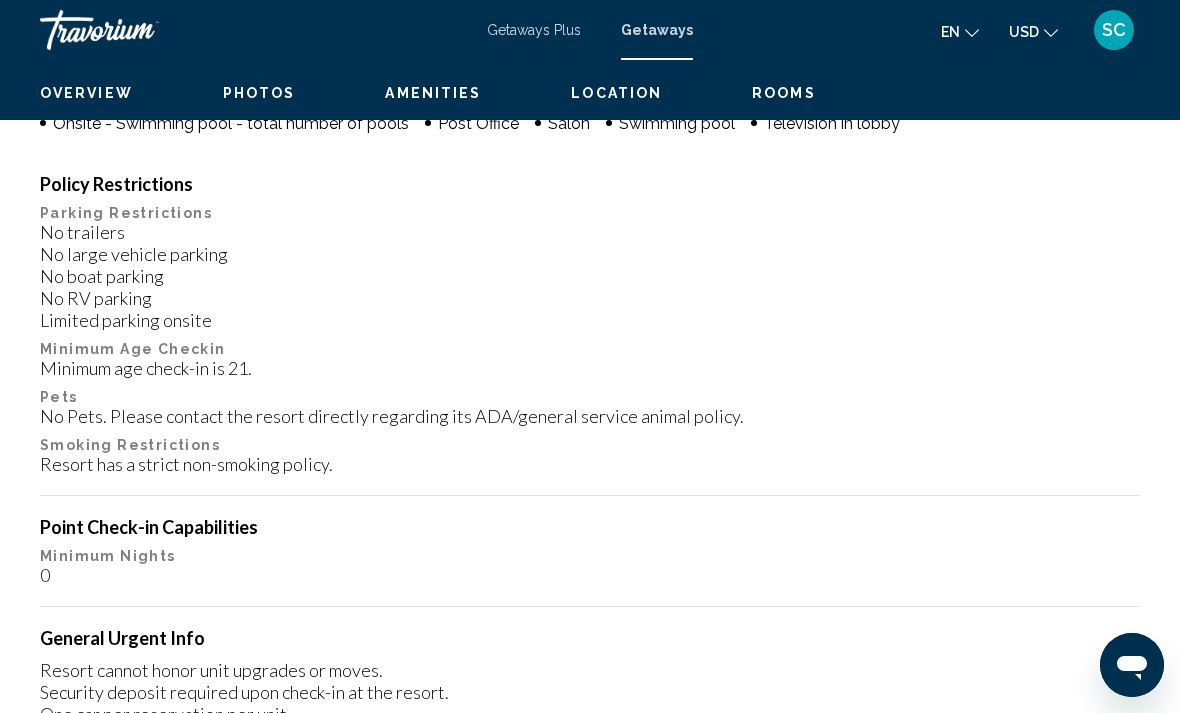 scroll, scrollTop: 0, scrollLeft: 0, axis: both 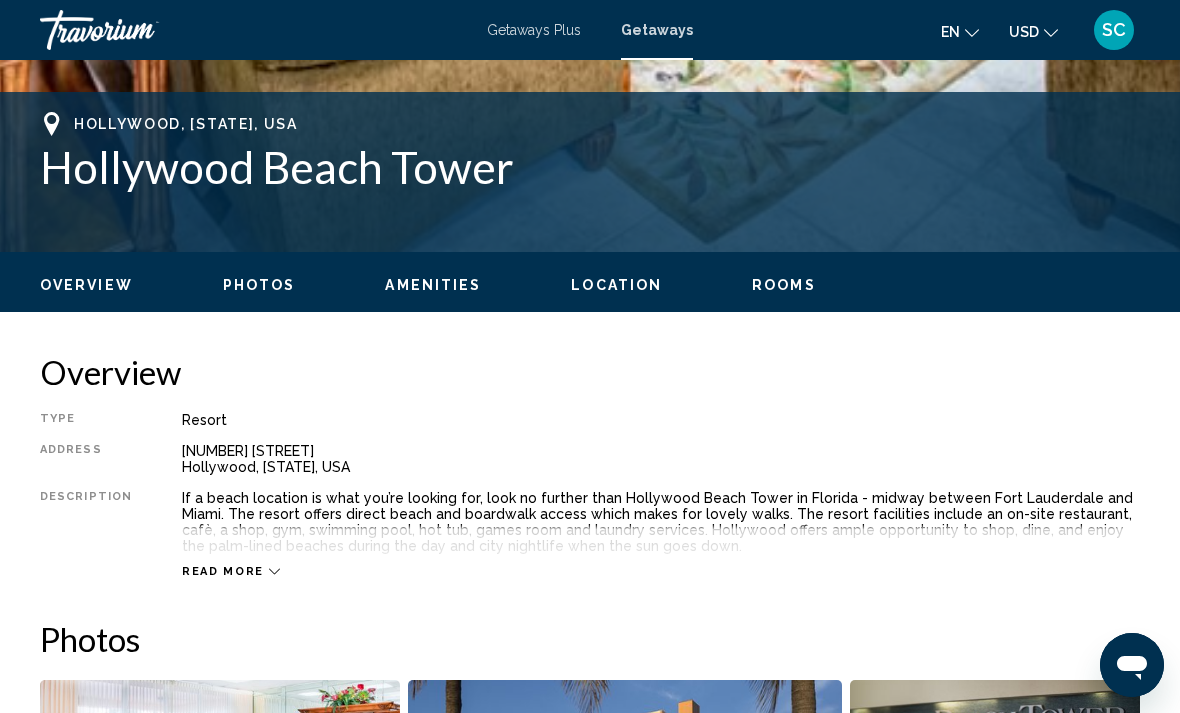 click on "Rooms" at bounding box center [784, 285] 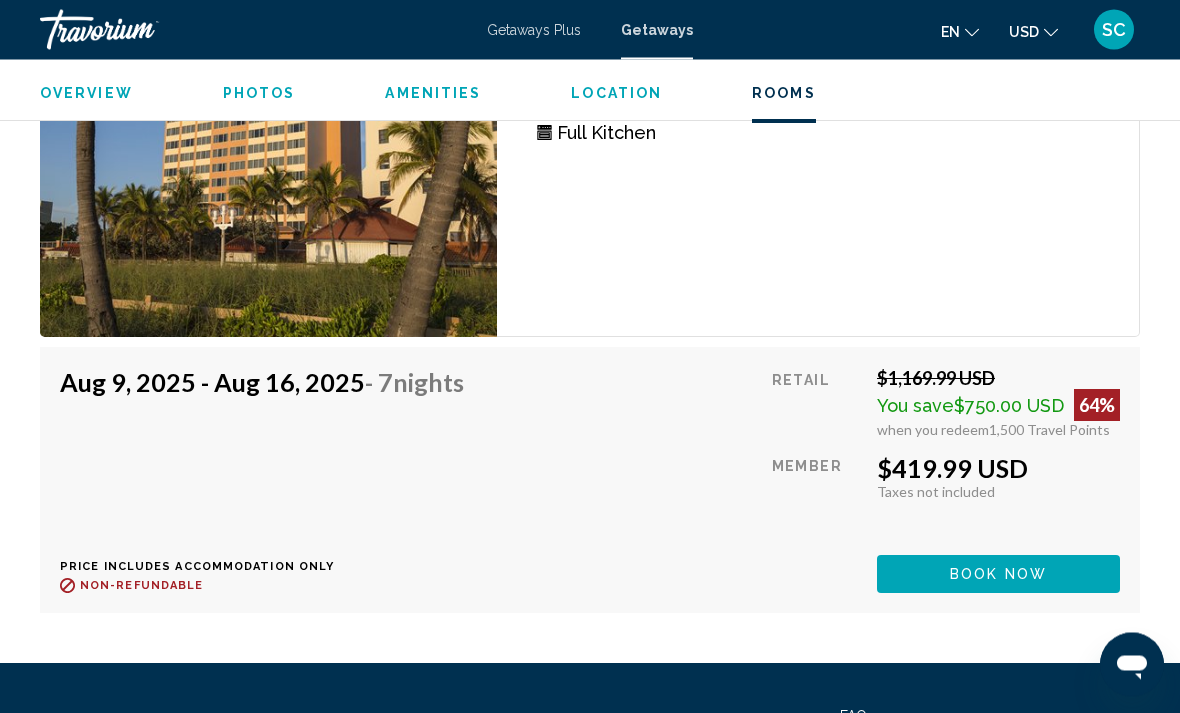 scroll, scrollTop: 7432, scrollLeft: 0, axis: vertical 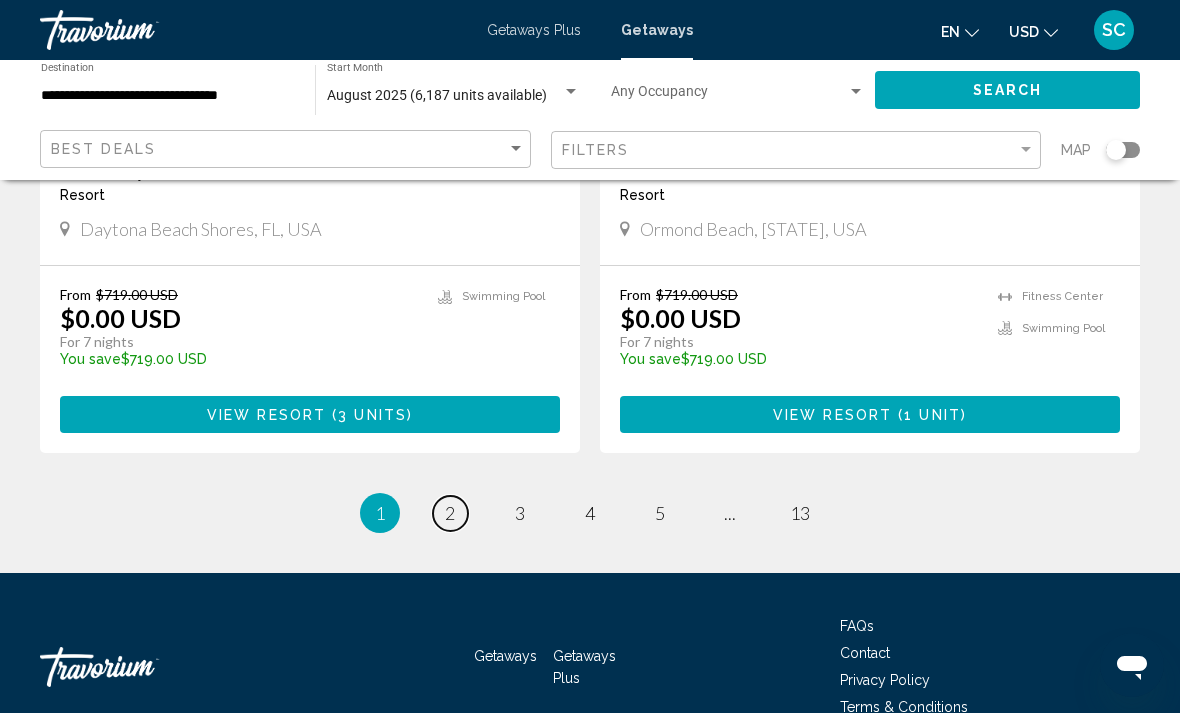click on "page  2" at bounding box center (450, 513) 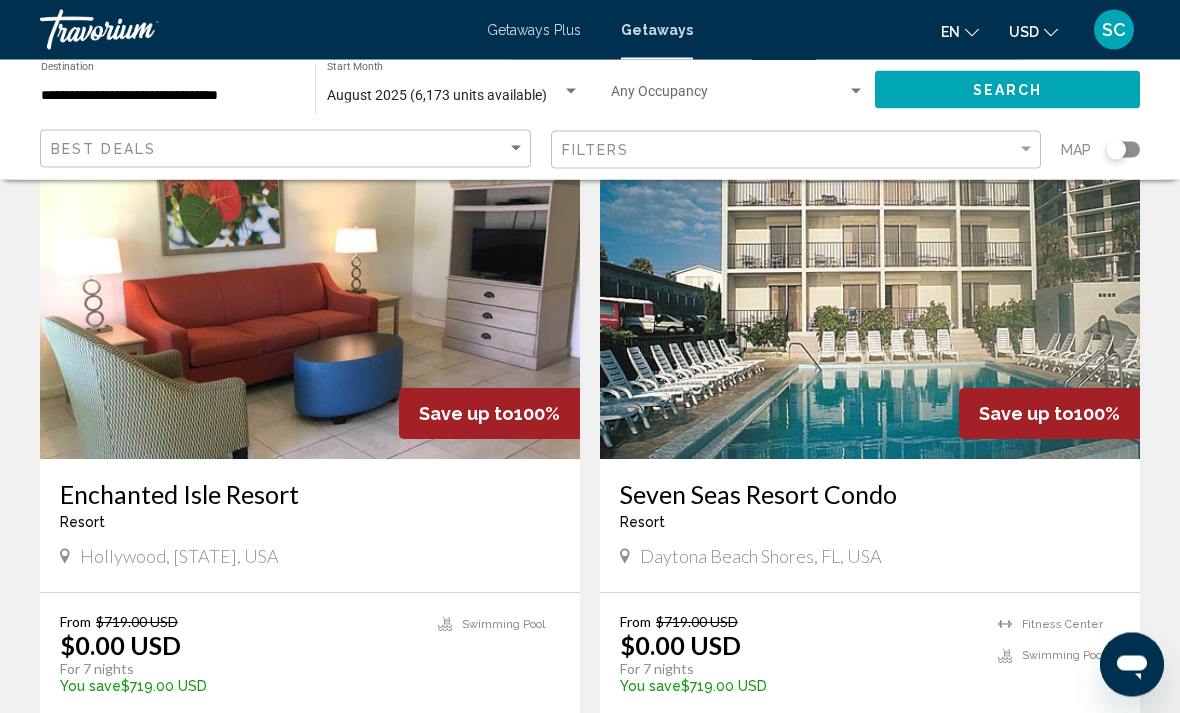 scroll, scrollTop: 821, scrollLeft: 0, axis: vertical 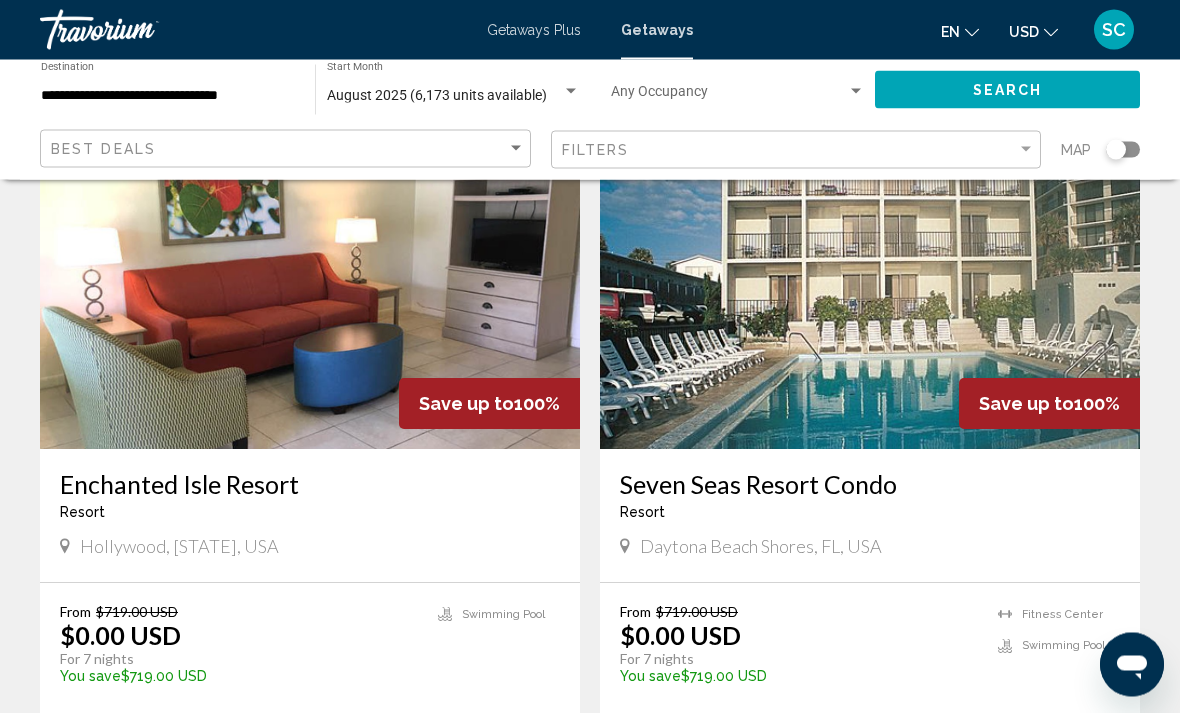 click on "Enchanted Isle Resort" at bounding box center [310, 485] 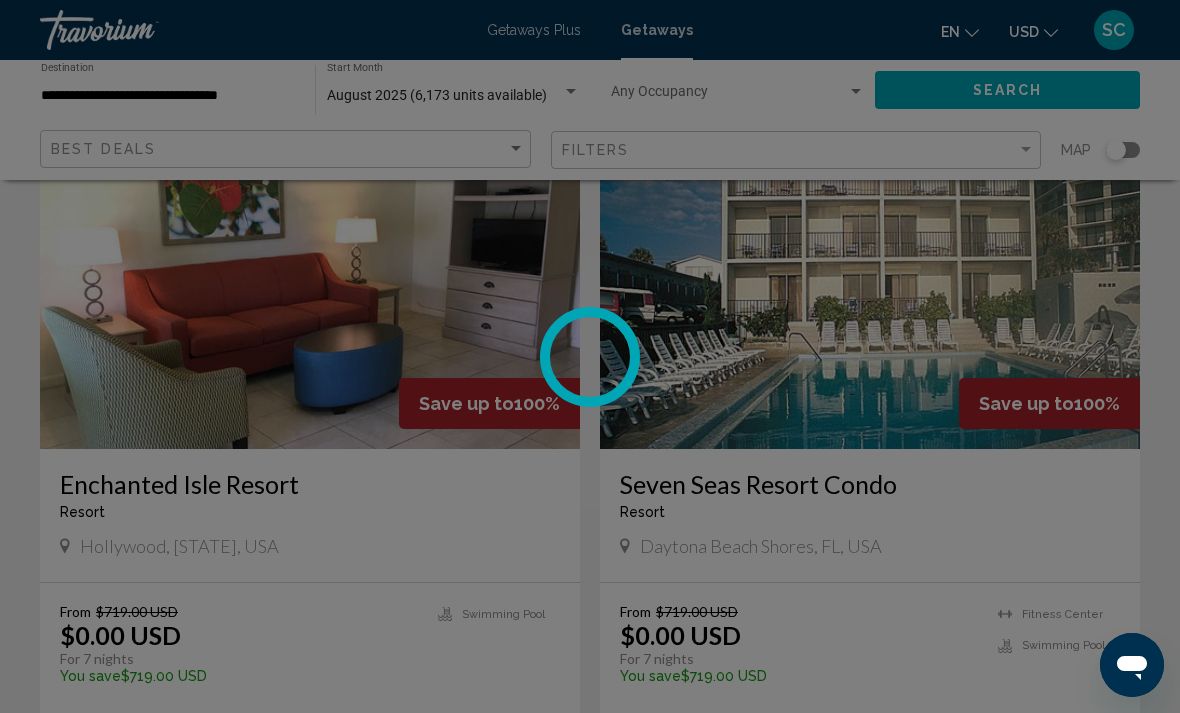 scroll, scrollTop: 0, scrollLeft: 0, axis: both 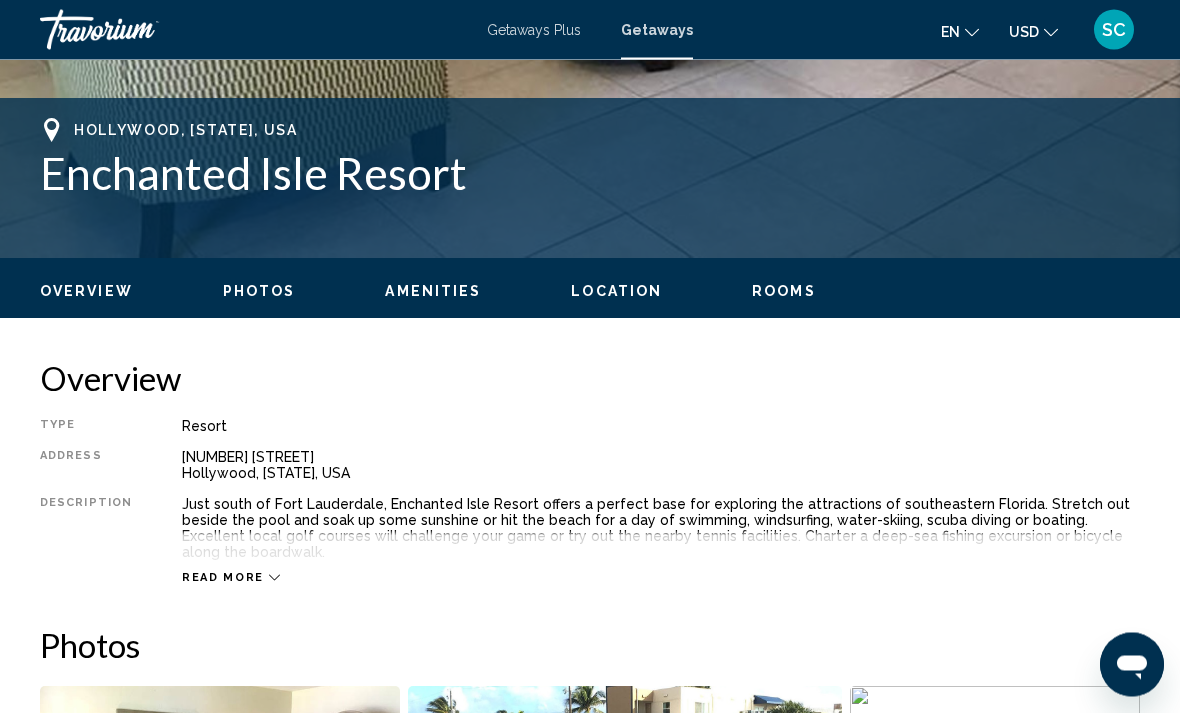 click on "Rooms" at bounding box center [784, 292] 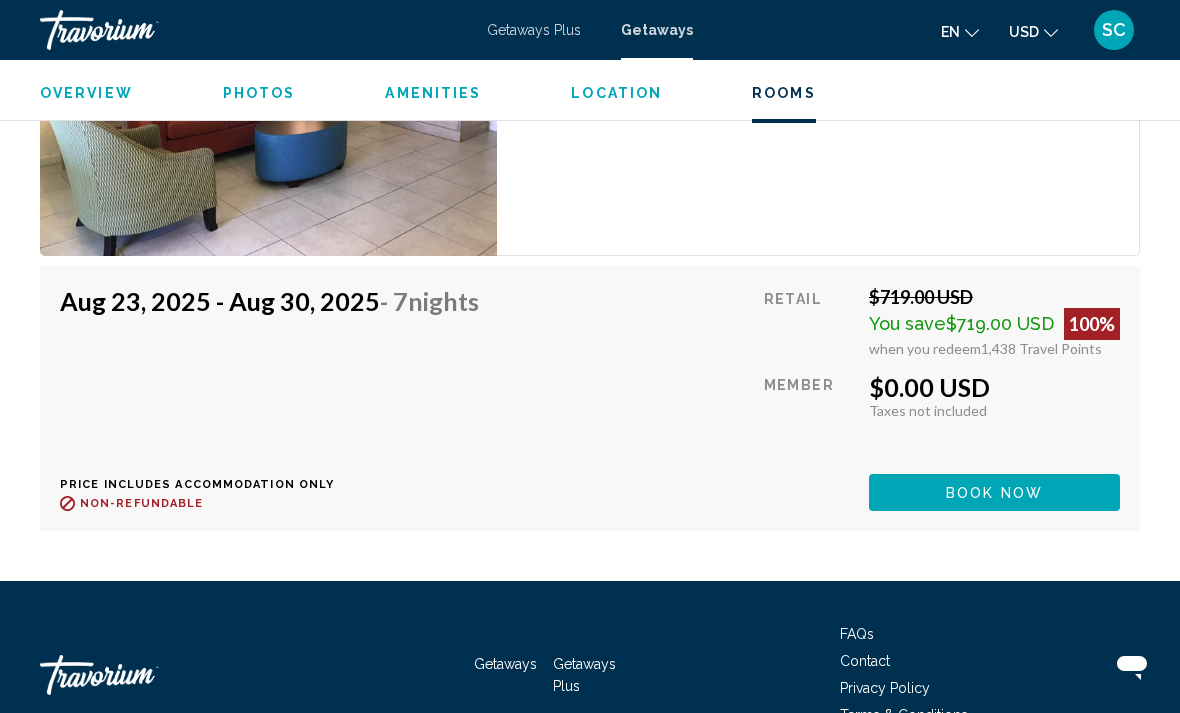 scroll, scrollTop: 3822, scrollLeft: 0, axis: vertical 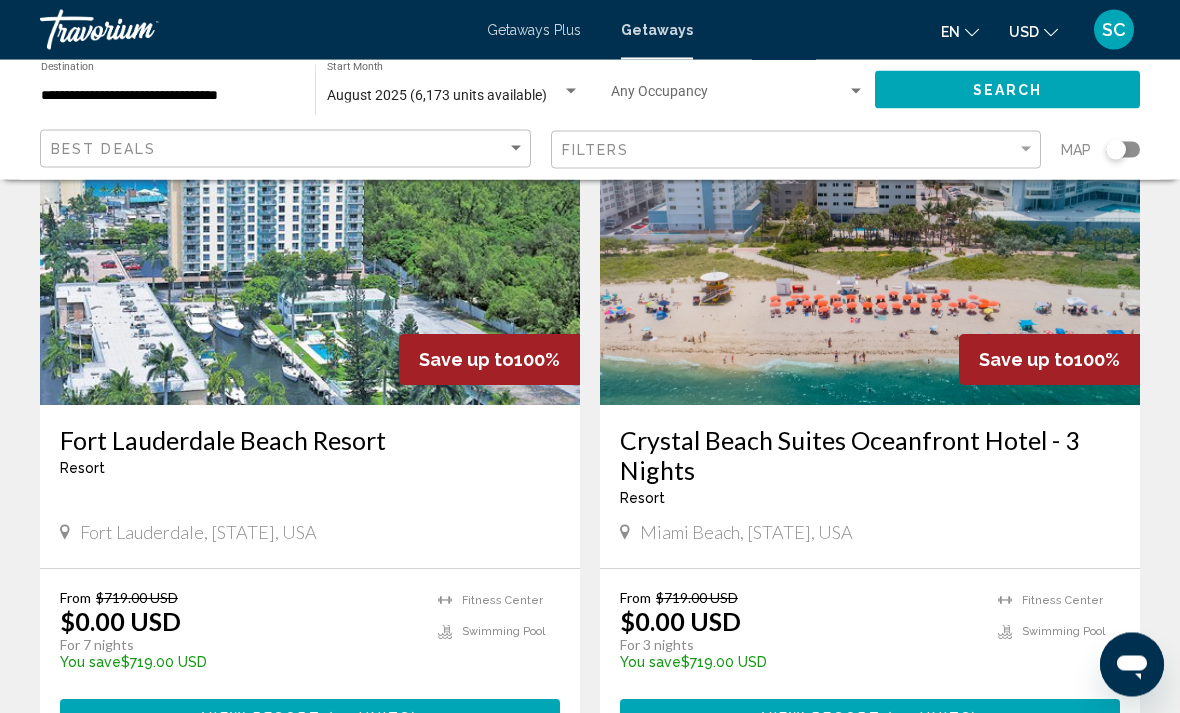 click on "Crystal Beach Suites Oceanfront Hotel - 3 Nights" at bounding box center (870, 456) 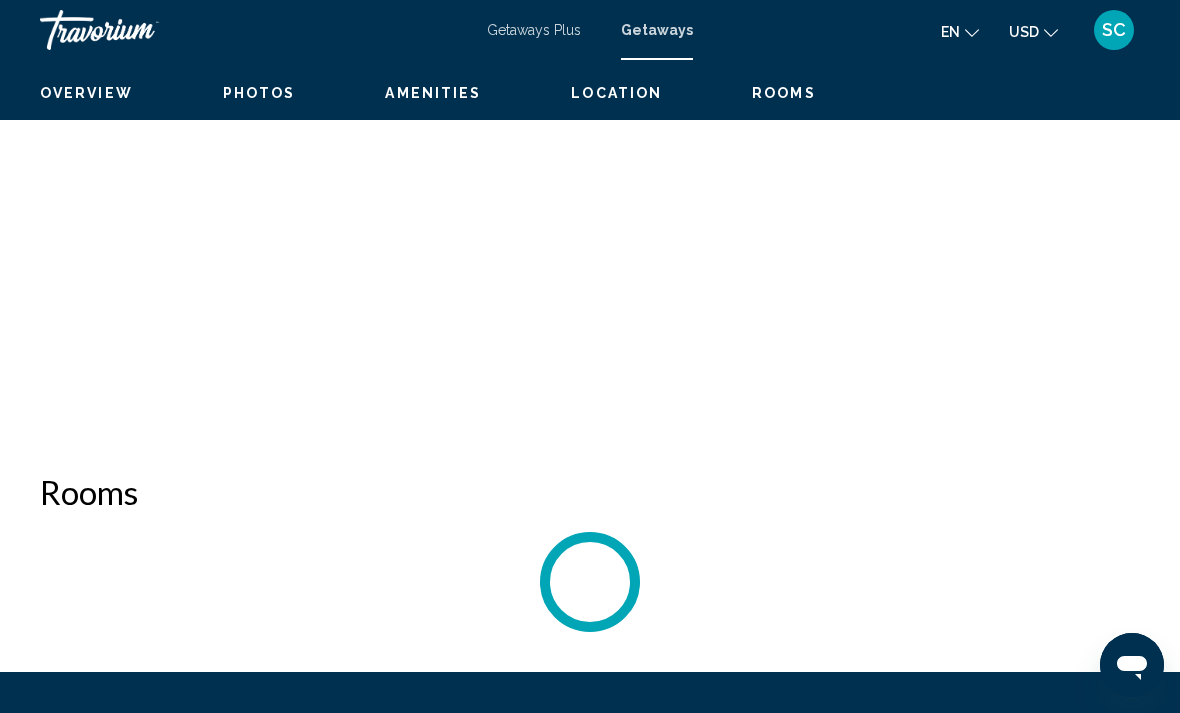 scroll, scrollTop: 0, scrollLeft: 0, axis: both 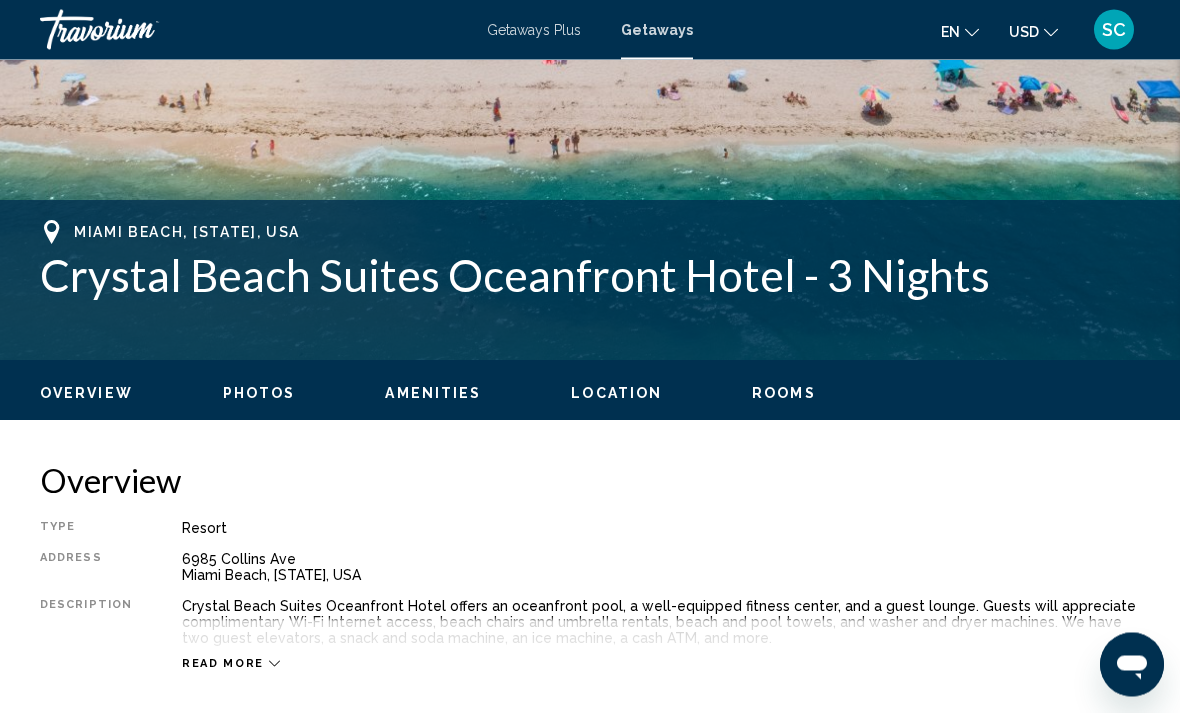 click on "Rooms" at bounding box center (784, 394) 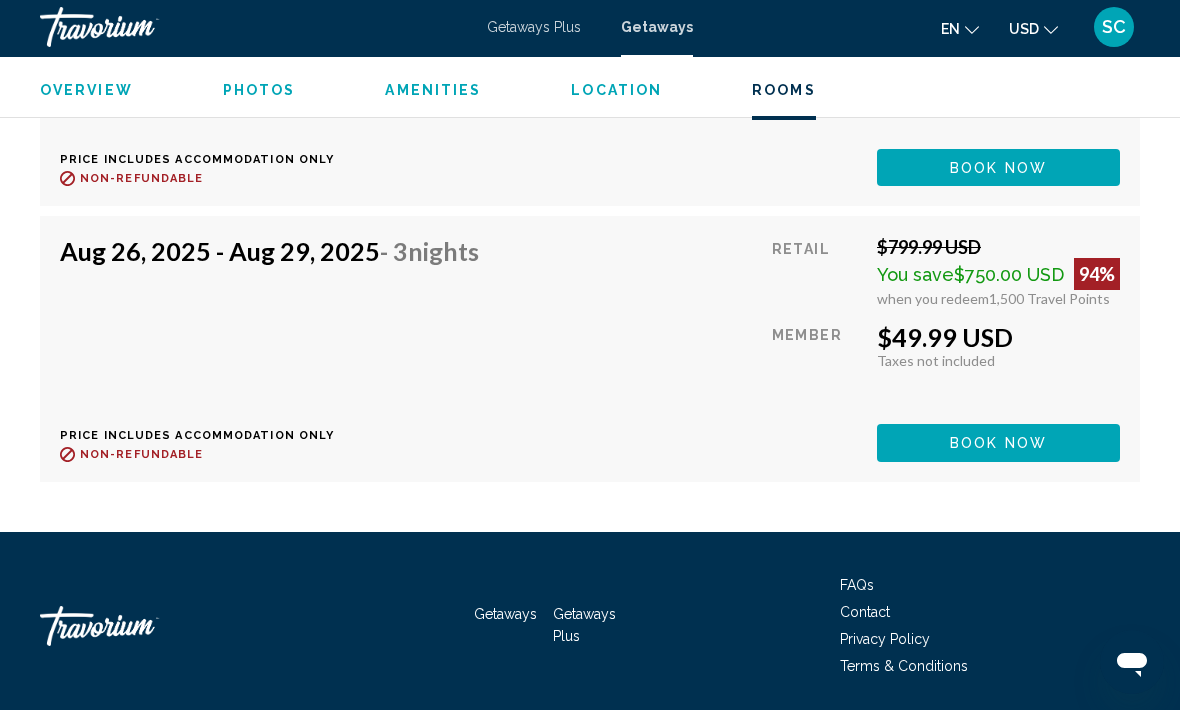 scroll, scrollTop: 5568, scrollLeft: 0, axis: vertical 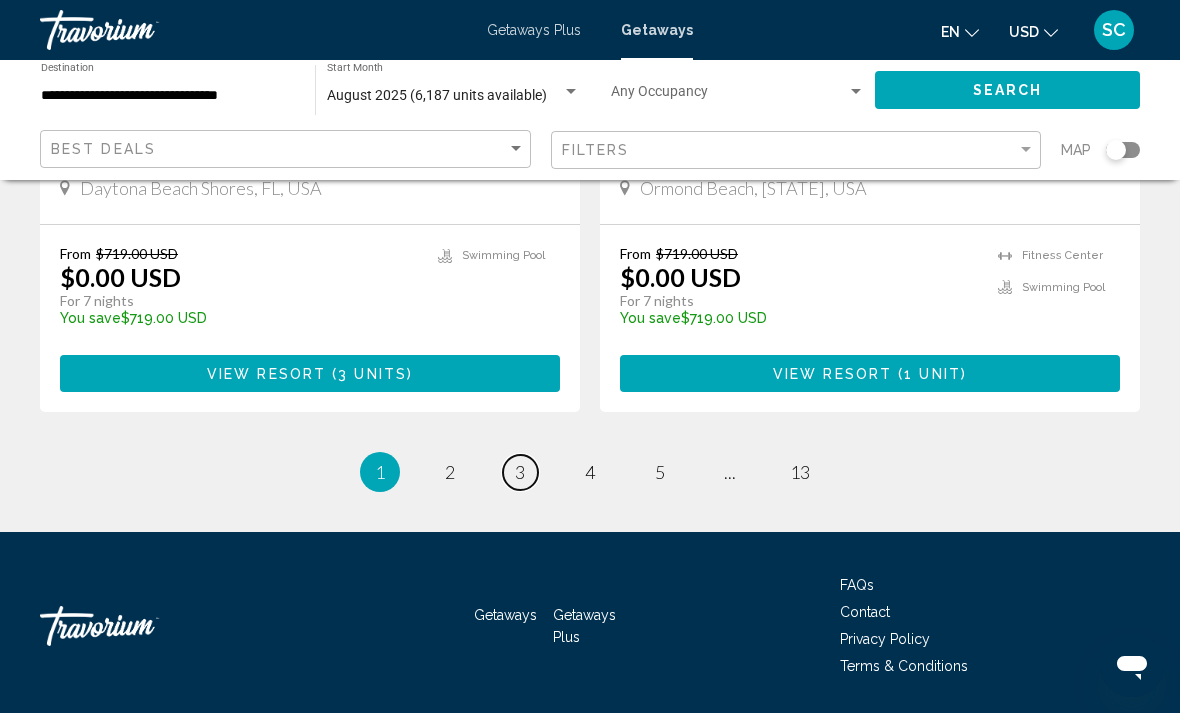 click on "3" at bounding box center (520, 472) 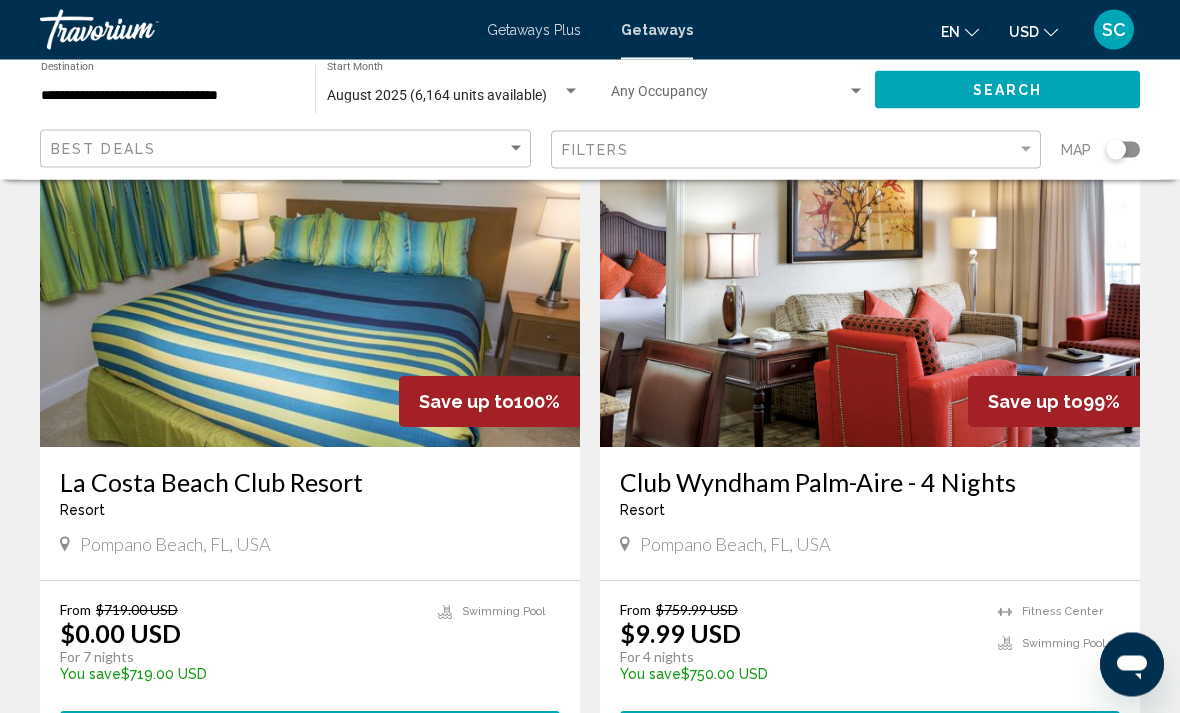 scroll, scrollTop: 1506, scrollLeft: 0, axis: vertical 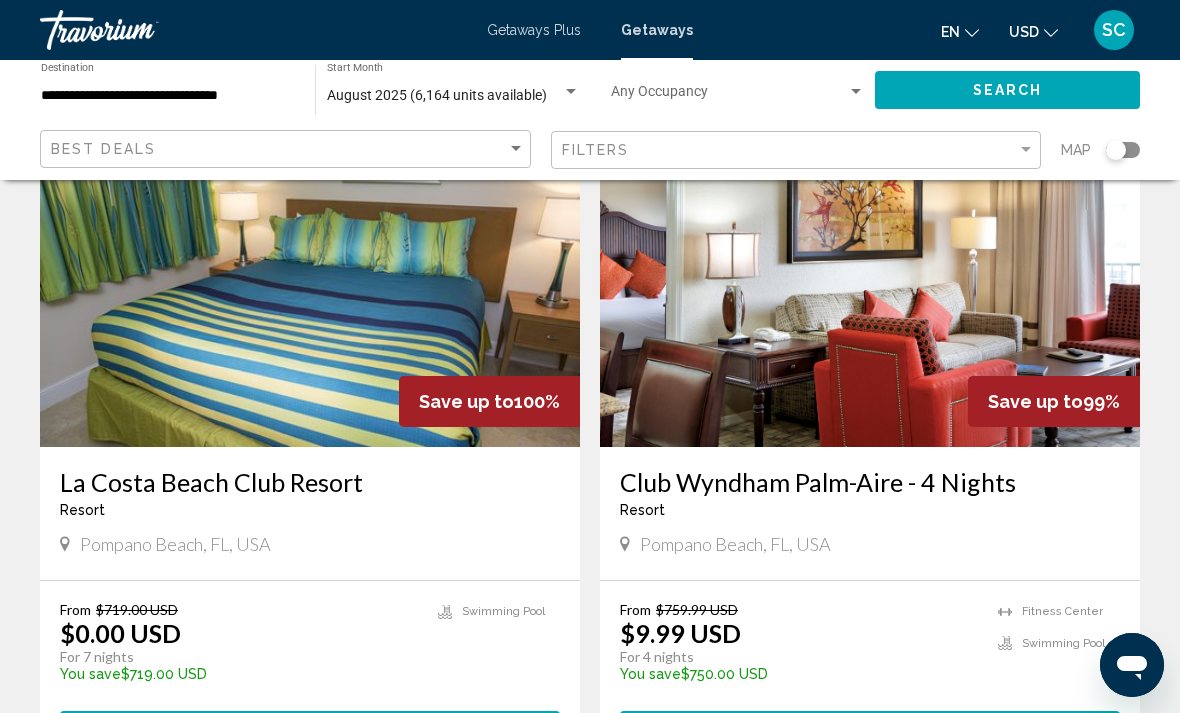 click on "Pompano Beach, FL, USA" at bounding box center (310, 544) 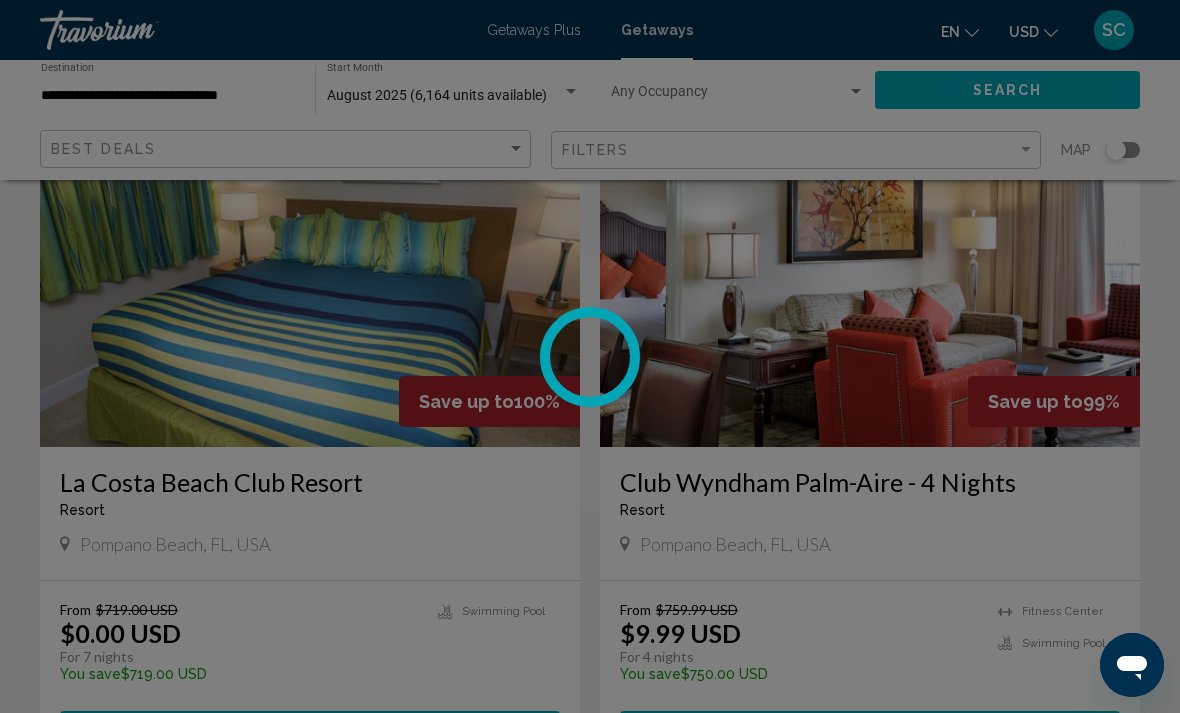 scroll, scrollTop: 0, scrollLeft: 0, axis: both 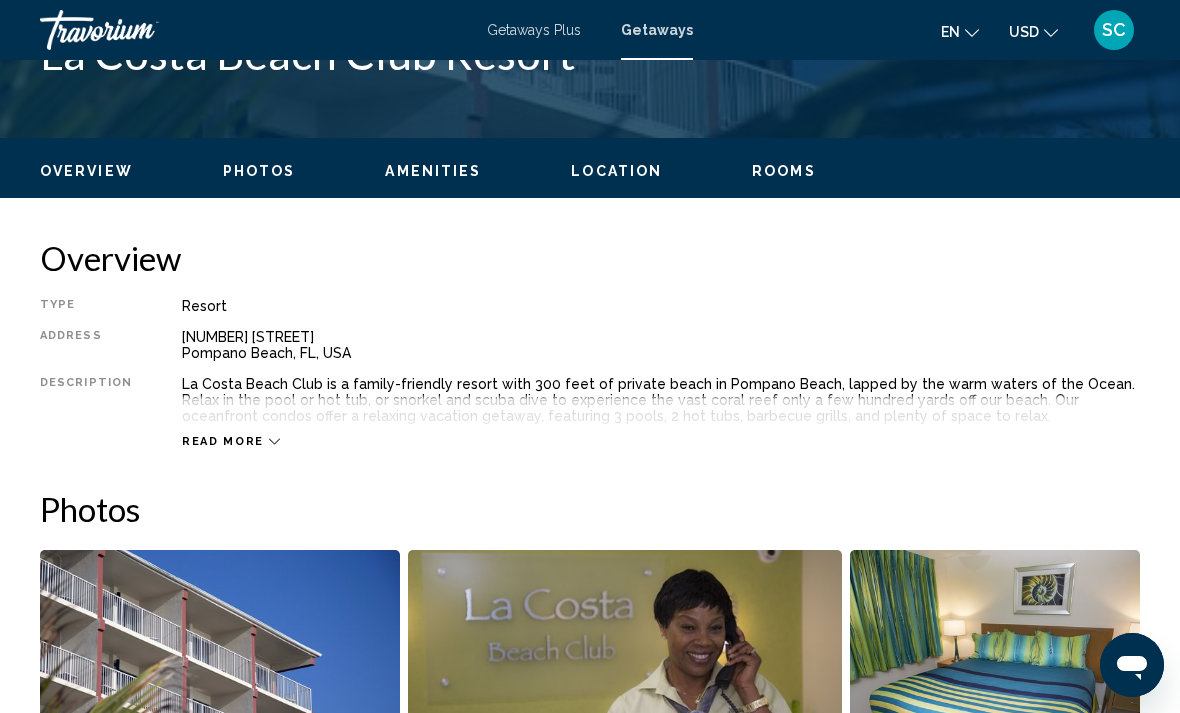 click on "Rooms" at bounding box center [784, 171] 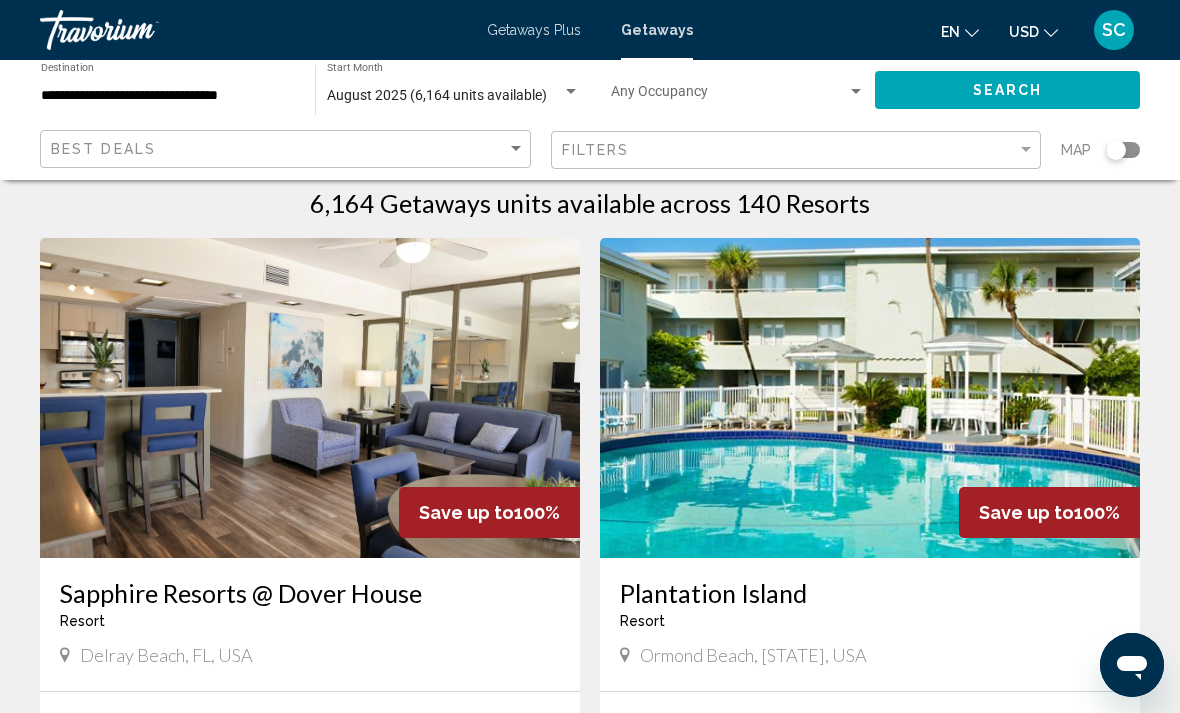 scroll, scrollTop: 0, scrollLeft: 0, axis: both 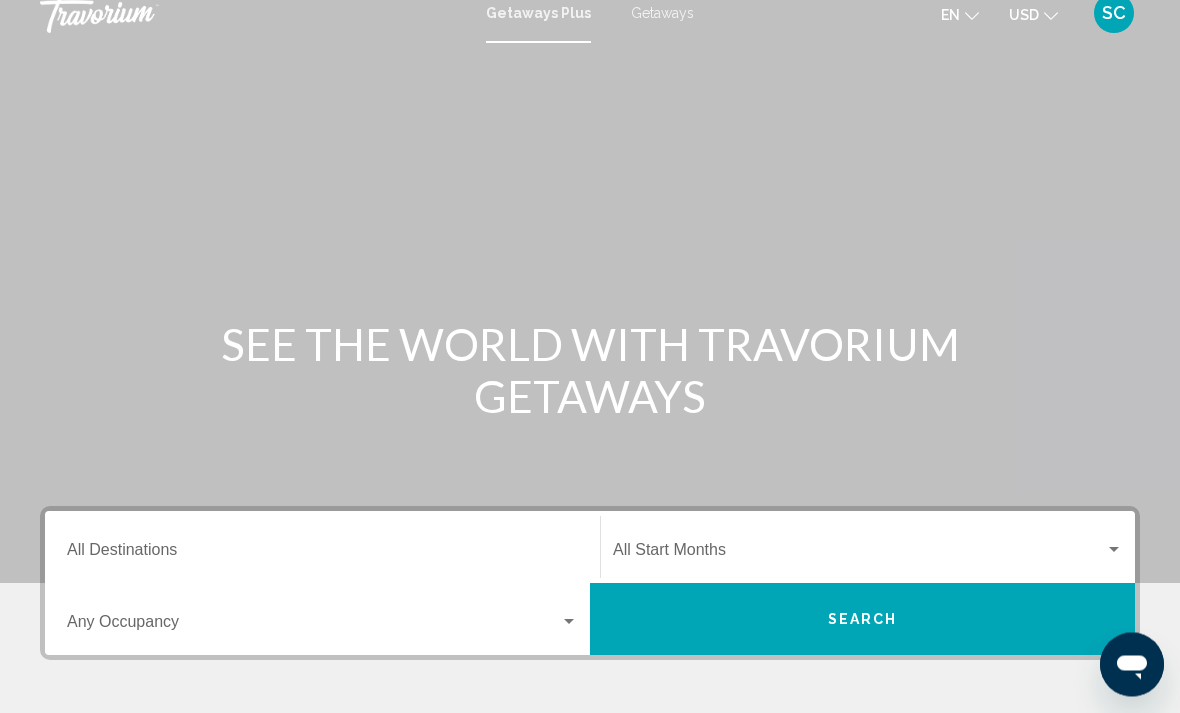 click on "Destination All Destinations" at bounding box center (322, 548) 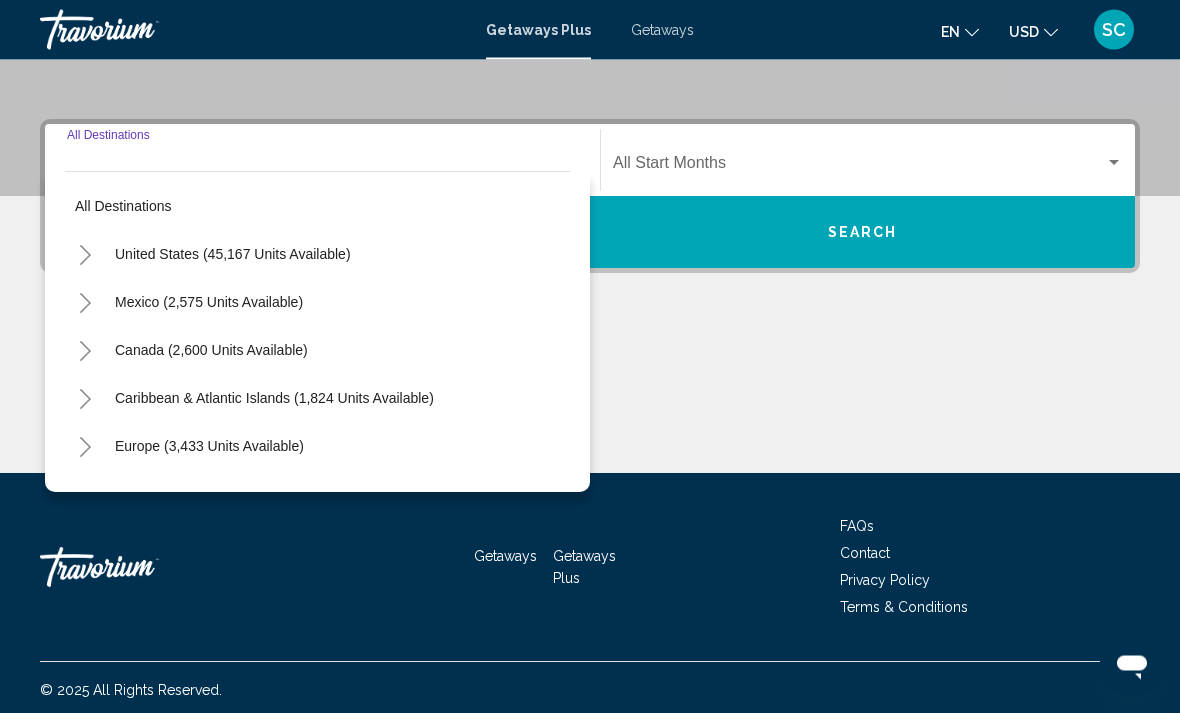 scroll, scrollTop: 409, scrollLeft: 0, axis: vertical 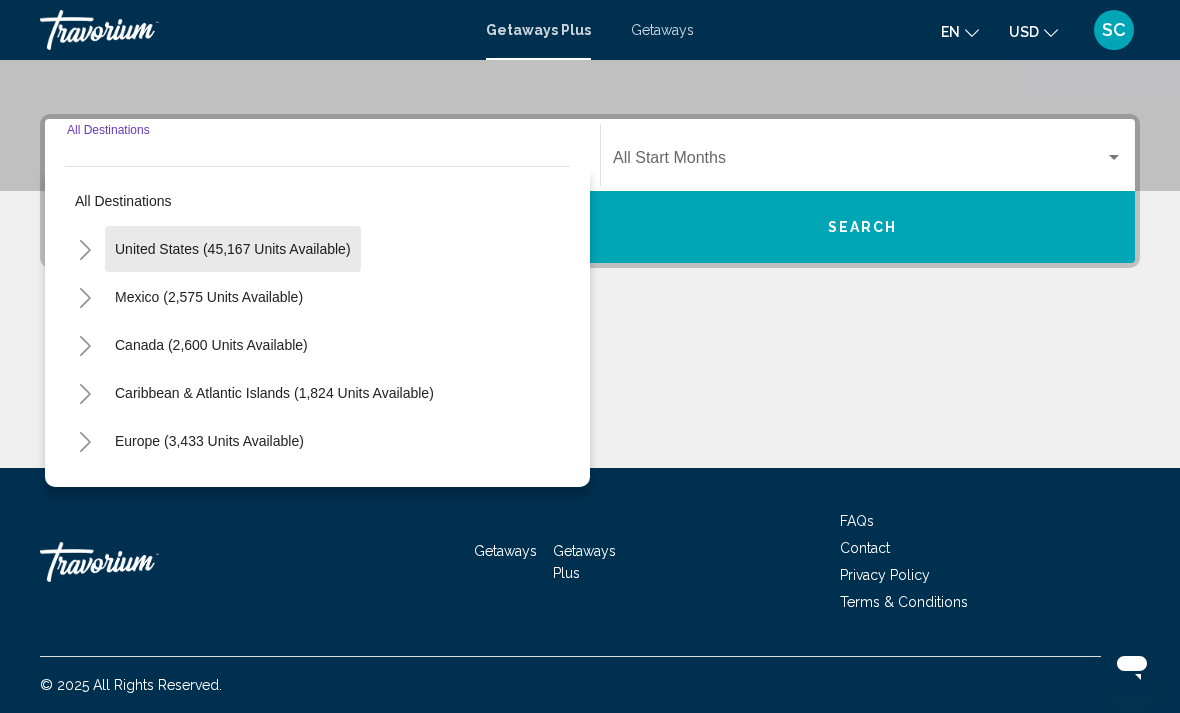 click on "United States (45,167 units available)" at bounding box center [209, 297] 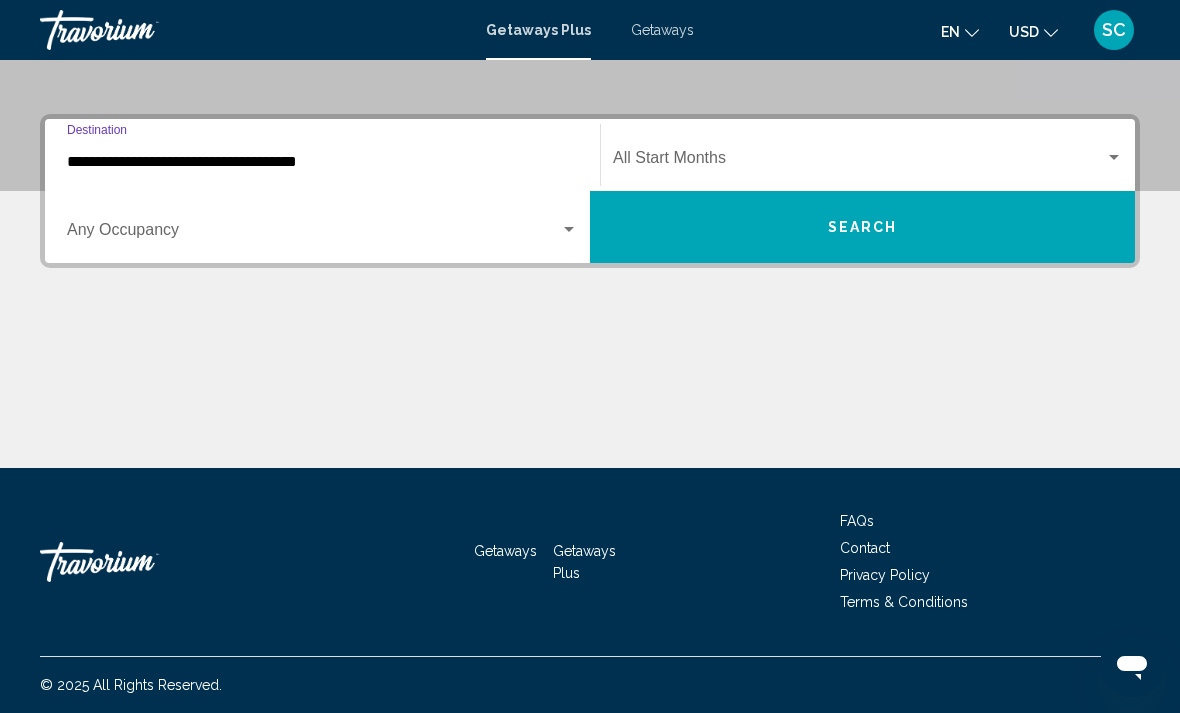 click on "**********" at bounding box center [322, 162] 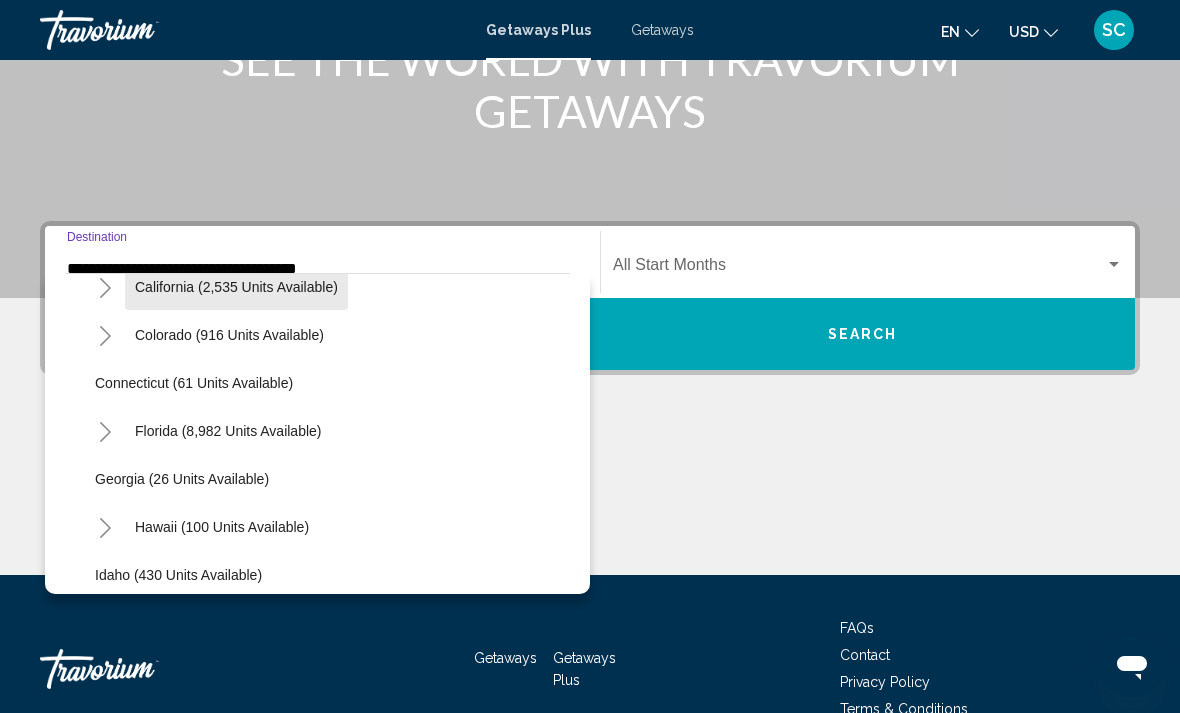 scroll, scrollTop: 214, scrollLeft: 0, axis: vertical 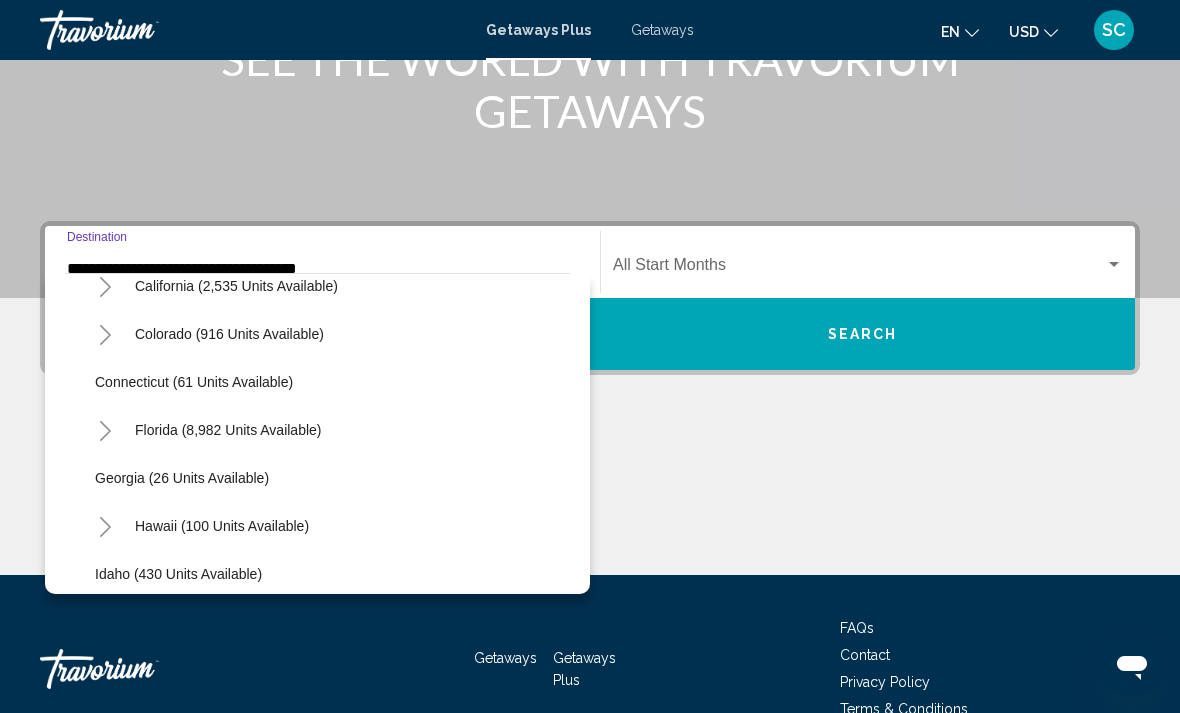 click 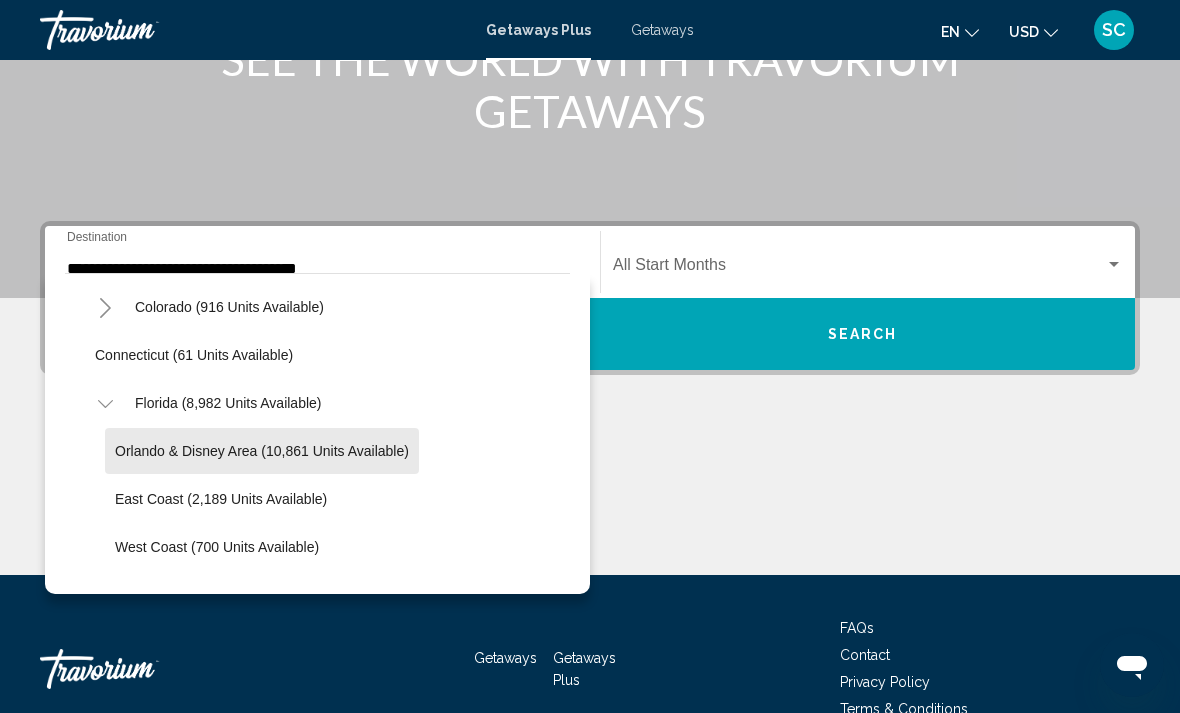 scroll, scrollTop: 283, scrollLeft: 0, axis: vertical 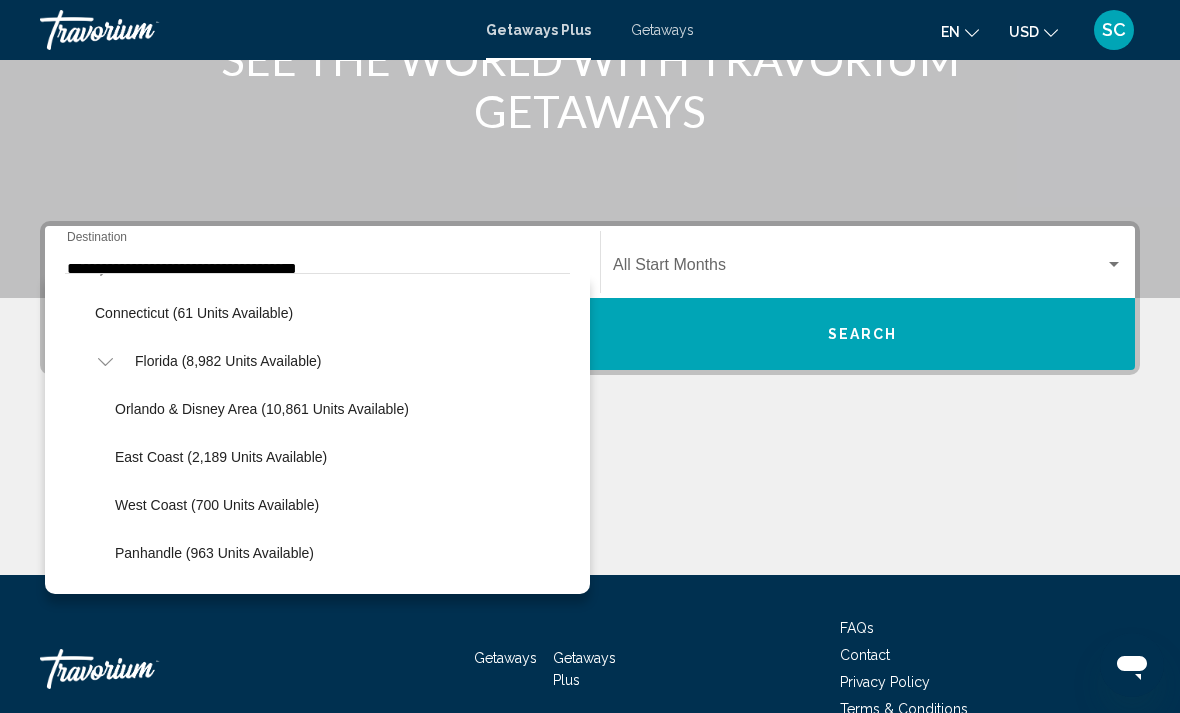click on "East Coast (2,189 units available)" 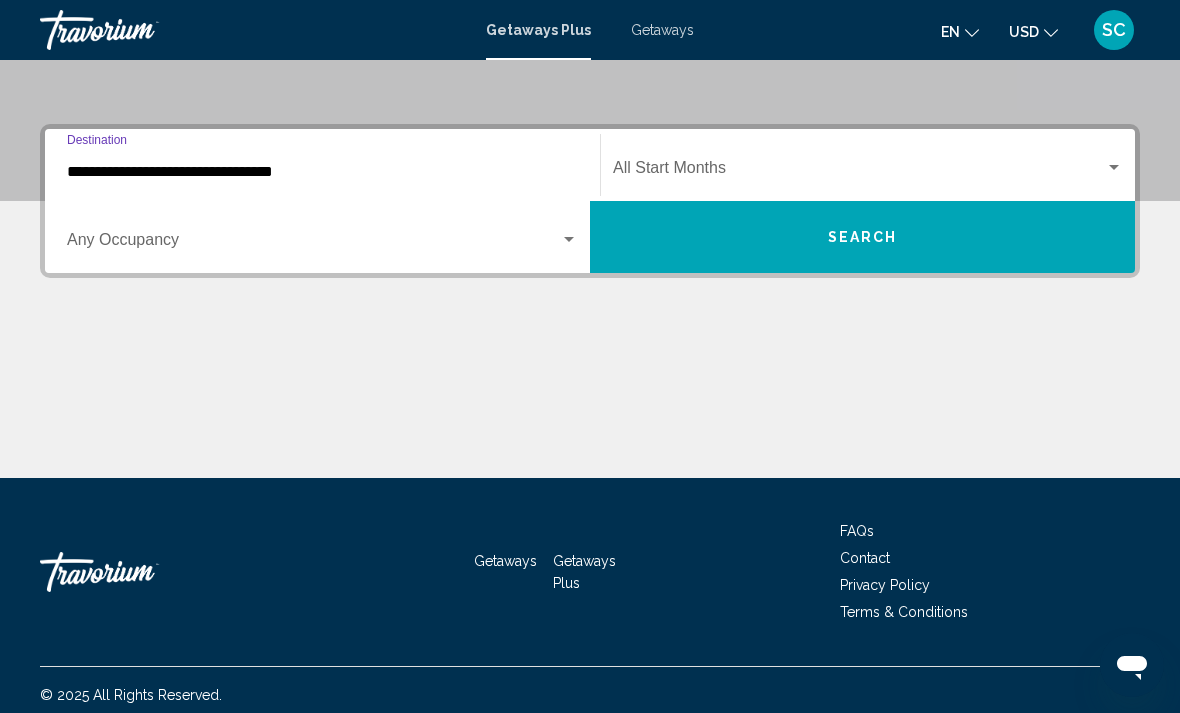 scroll, scrollTop: 409, scrollLeft: 0, axis: vertical 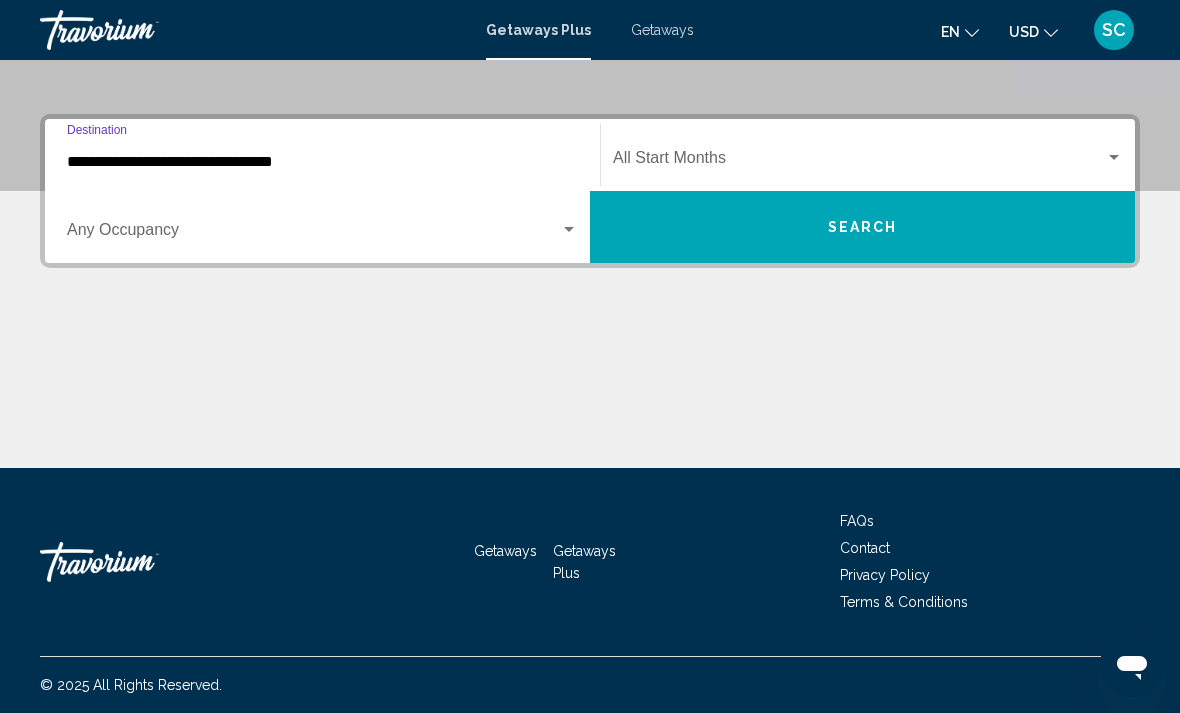 click at bounding box center (859, 162) 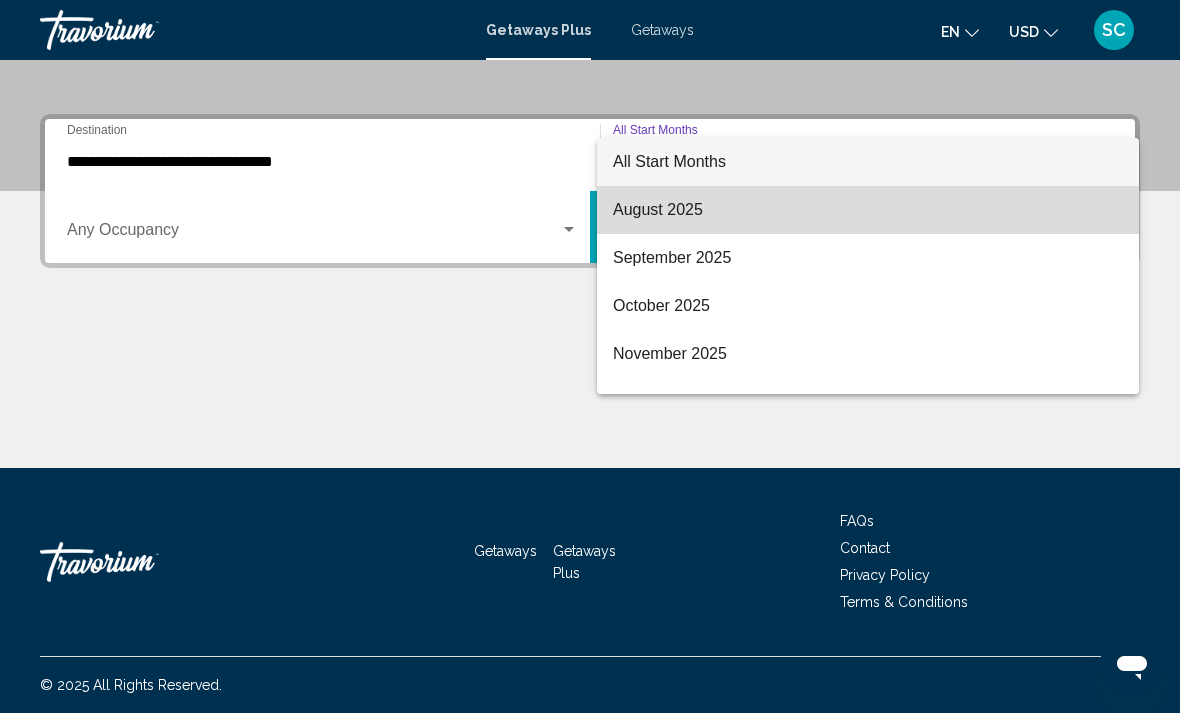 click on "August 2025" at bounding box center (868, 210) 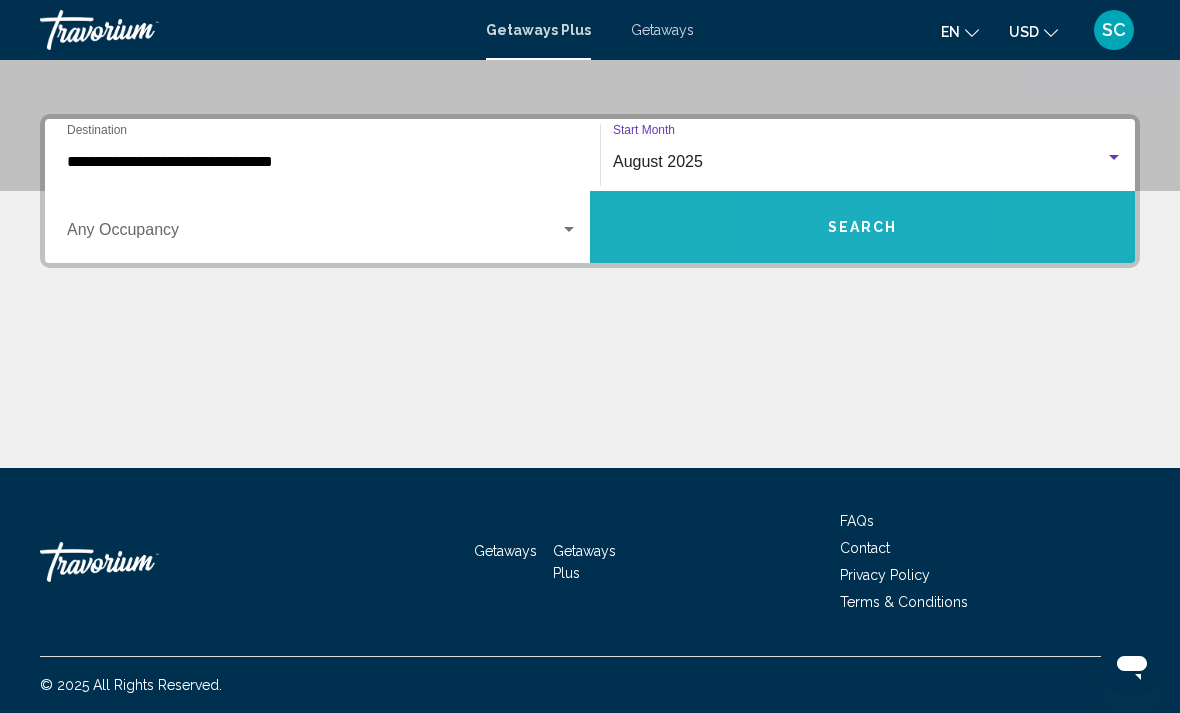 click on "Search" at bounding box center [862, 227] 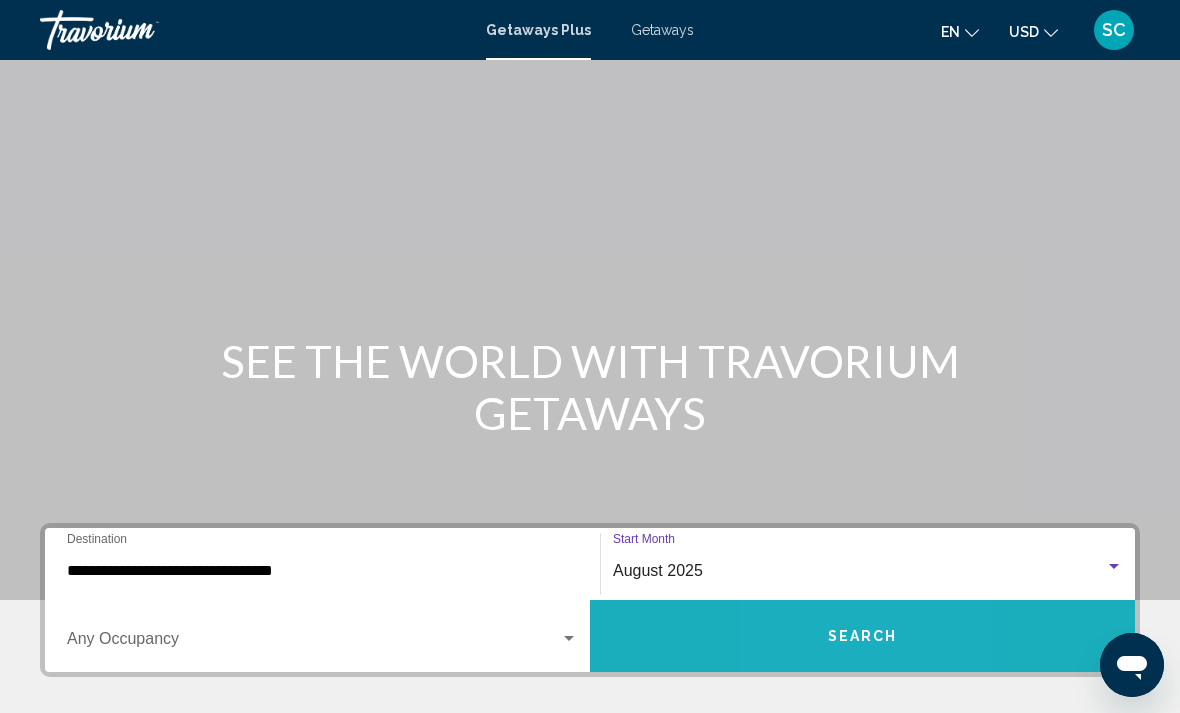 scroll, scrollTop: 65, scrollLeft: 0, axis: vertical 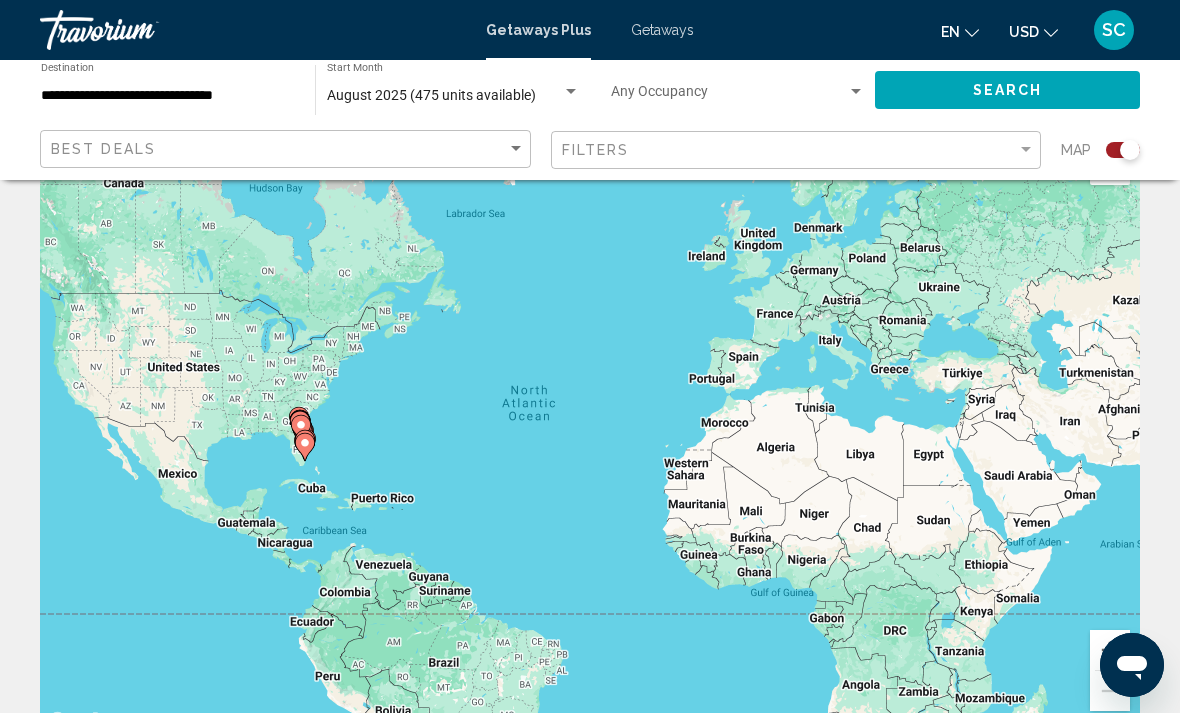 click on "Map" 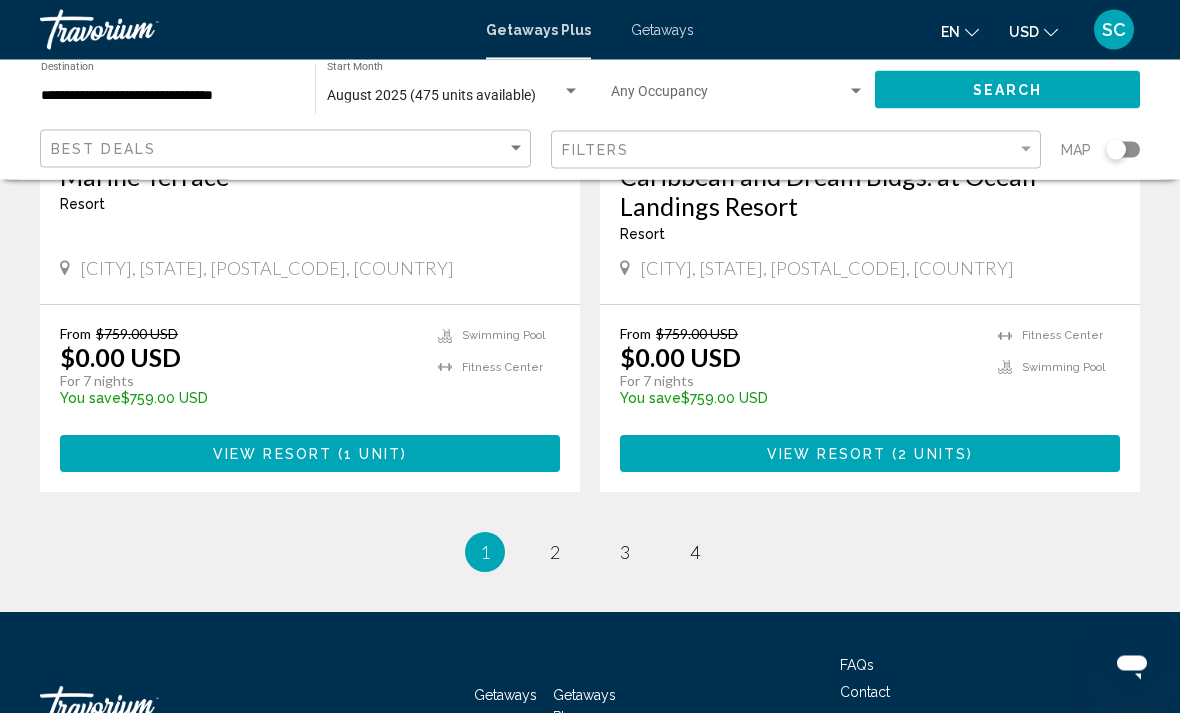 scroll, scrollTop: 4026, scrollLeft: 0, axis: vertical 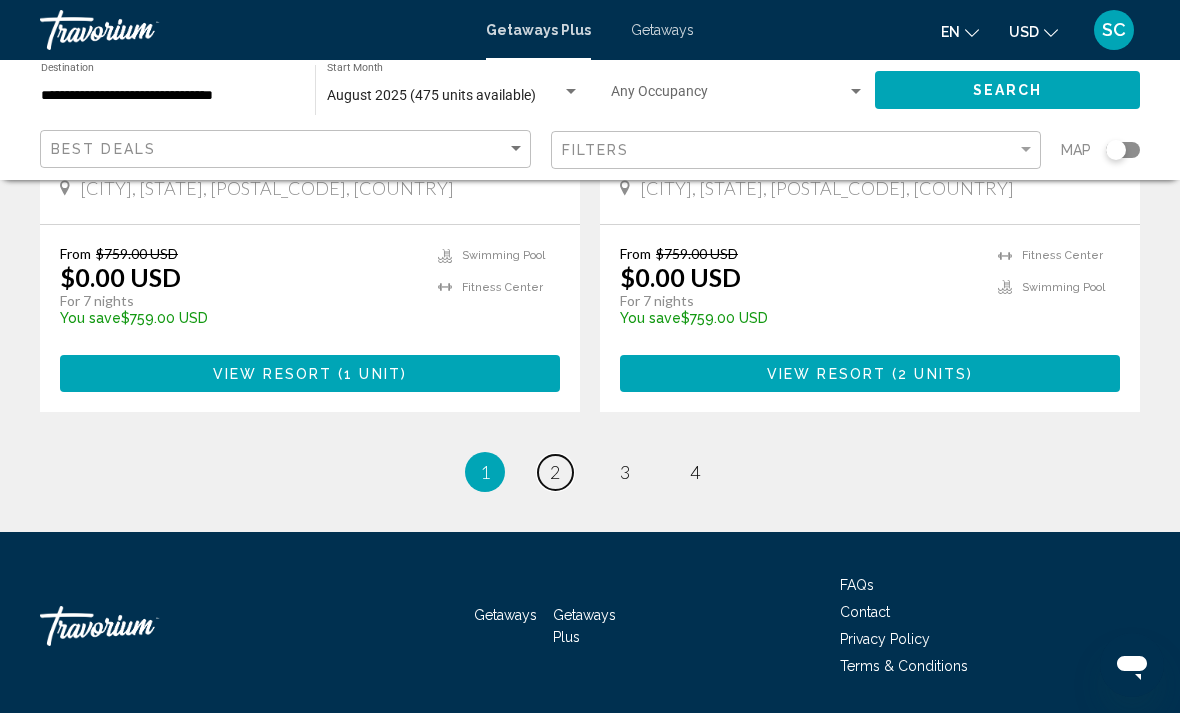 click on "2" at bounding box center (555, 472) 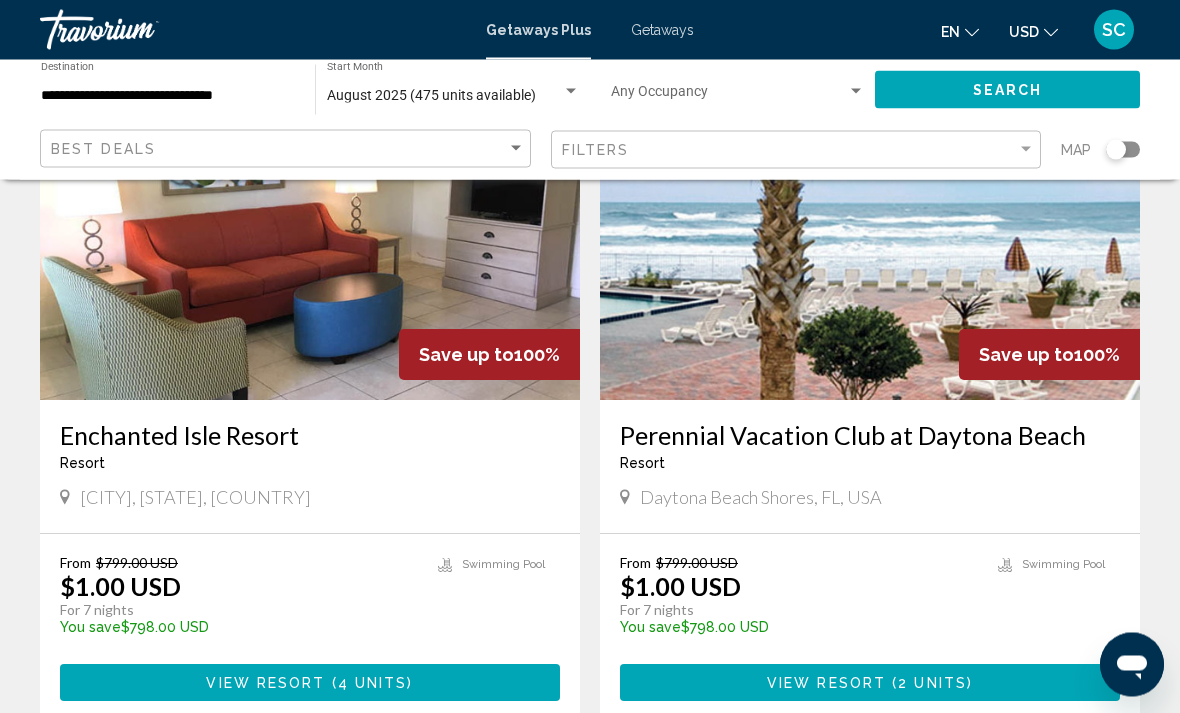 scroll, scrollTop: 1584, scrollLeft: 0, axis: vertical 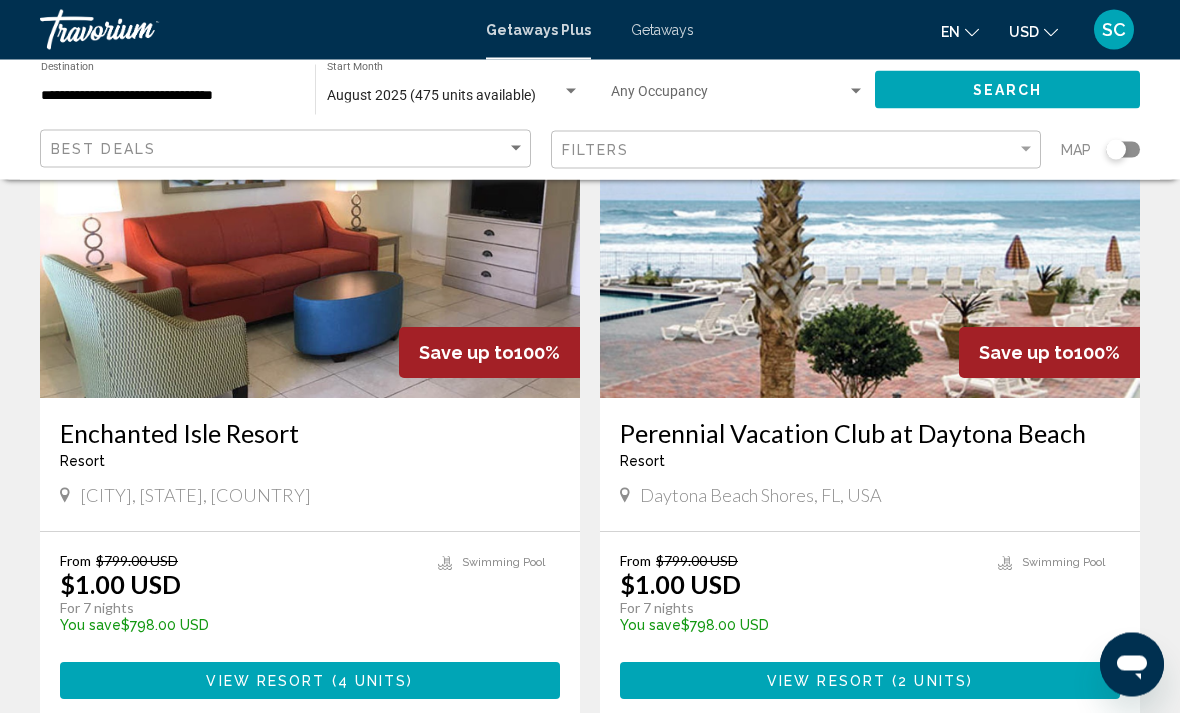 click on "Enchanted Isle Resort  Resort  -  This is an adults only resort
Hollywood, FL, USA" at bounding box center (310, 465) 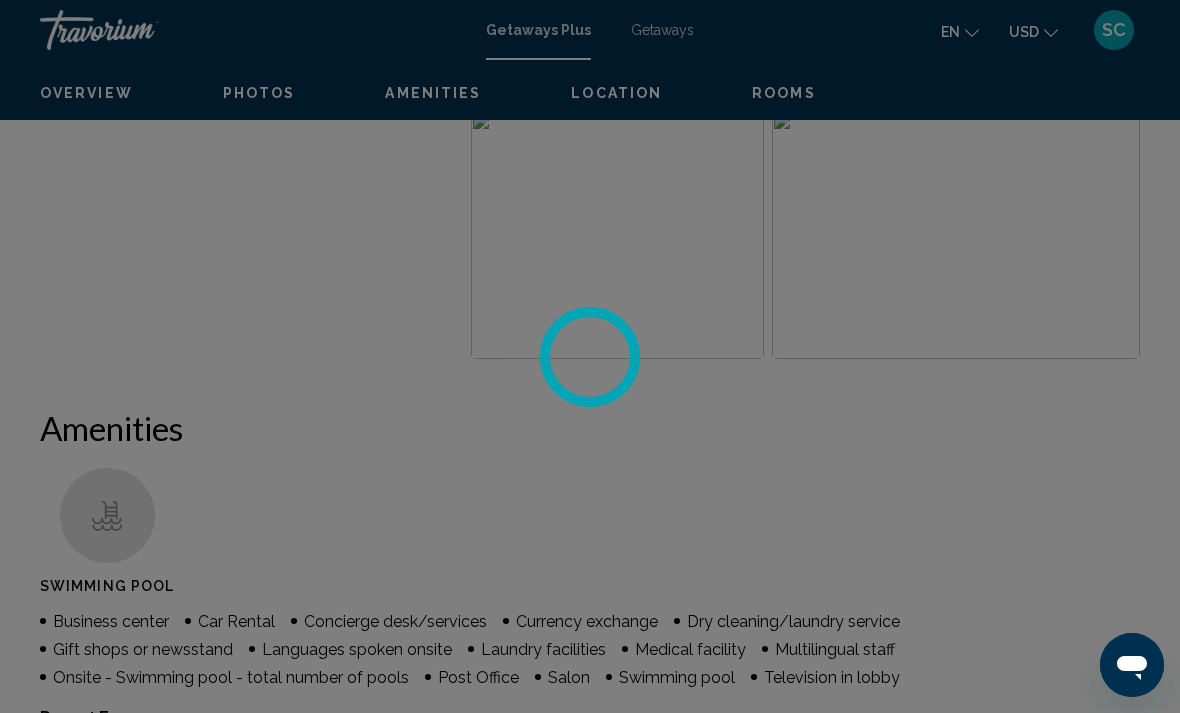 scroll, scrollTop: 0, scrollLeft: 0, axis: both 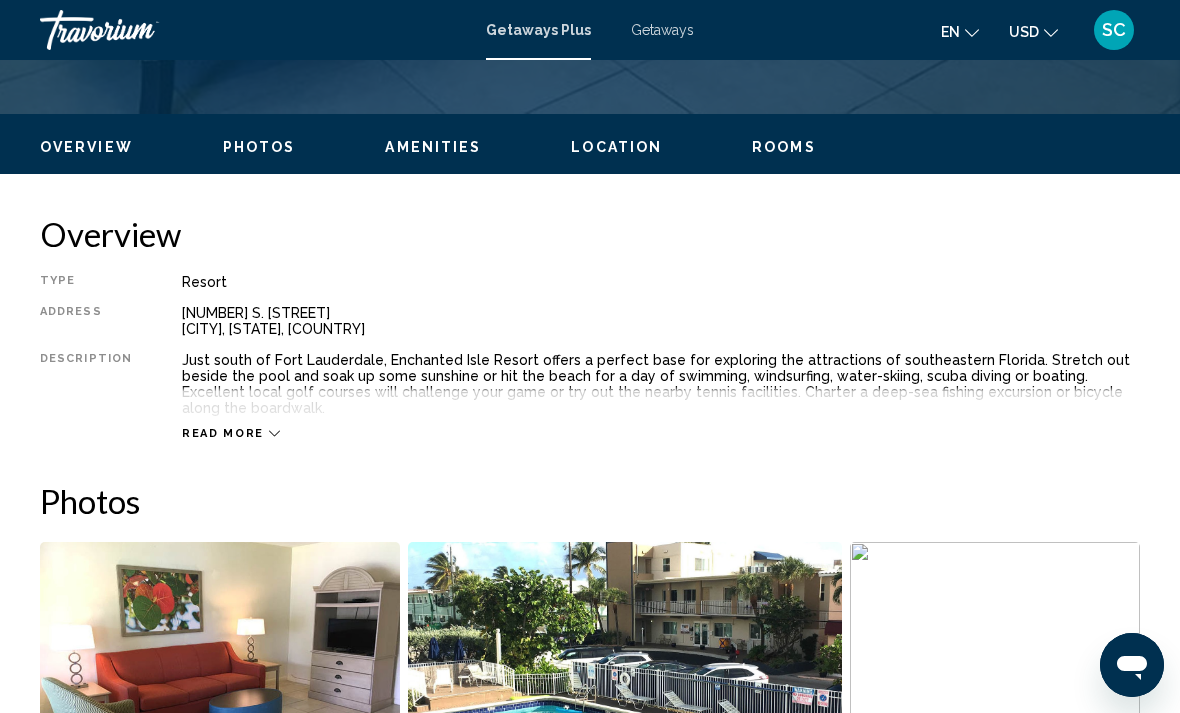 click on "Rooms" at bounding box center [784, 147] 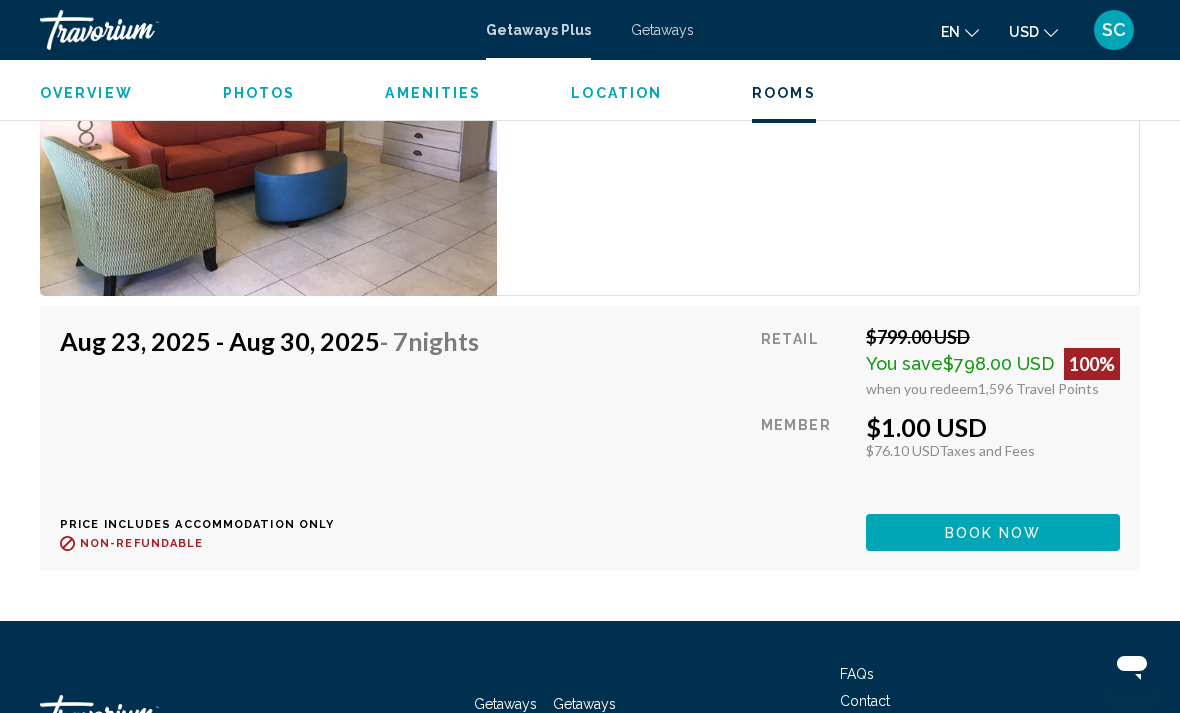 scroll, scrollTop: 3759, scrollLeft: 0, axis: vertical 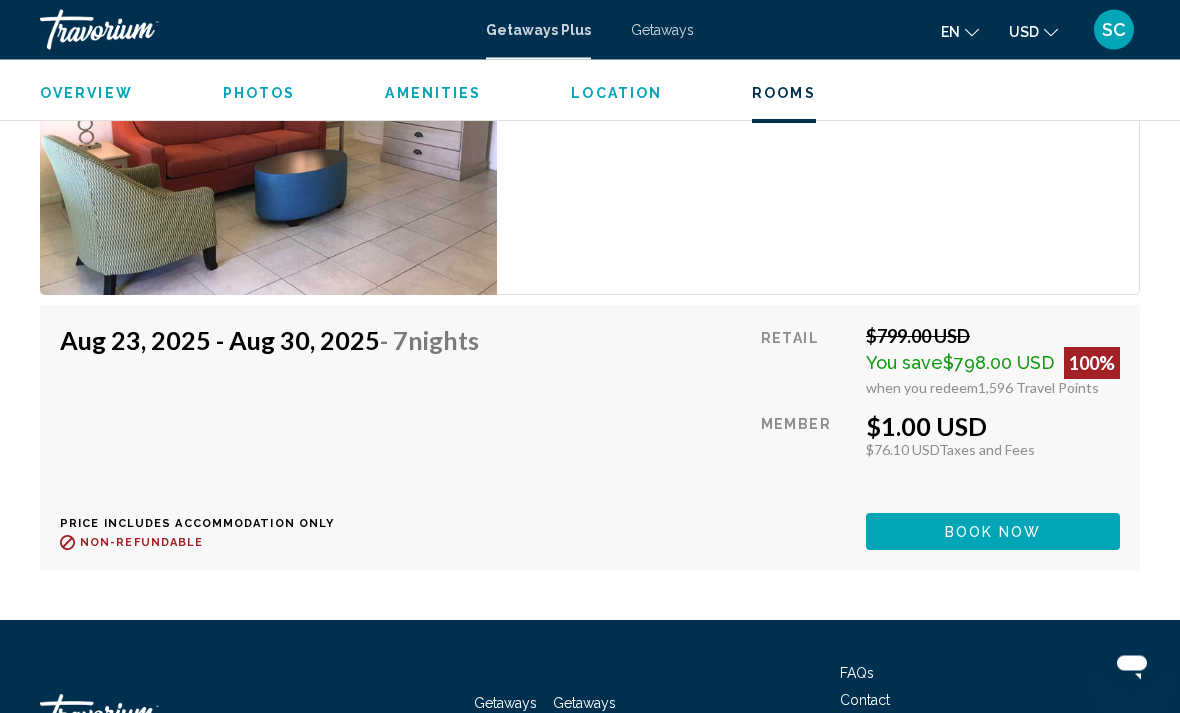 click on "Book now" at bounding box center (993, 532) 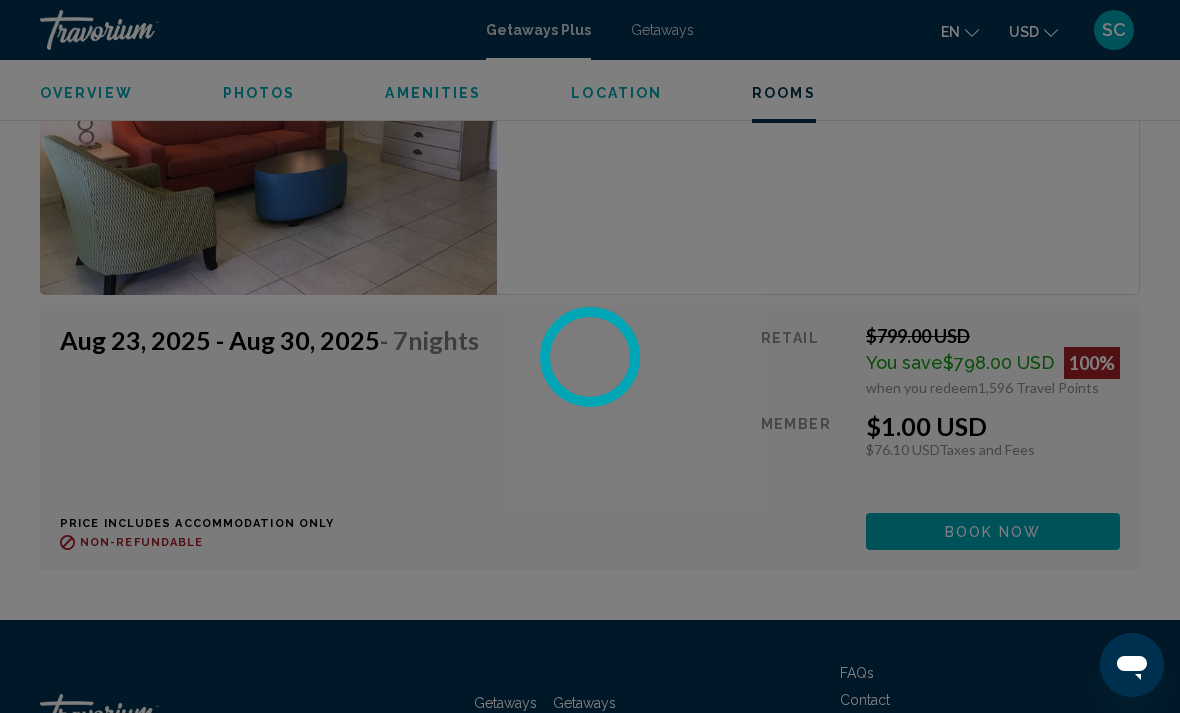 scroll, scrollTop: 0, scrollLeft: 0, axis: both 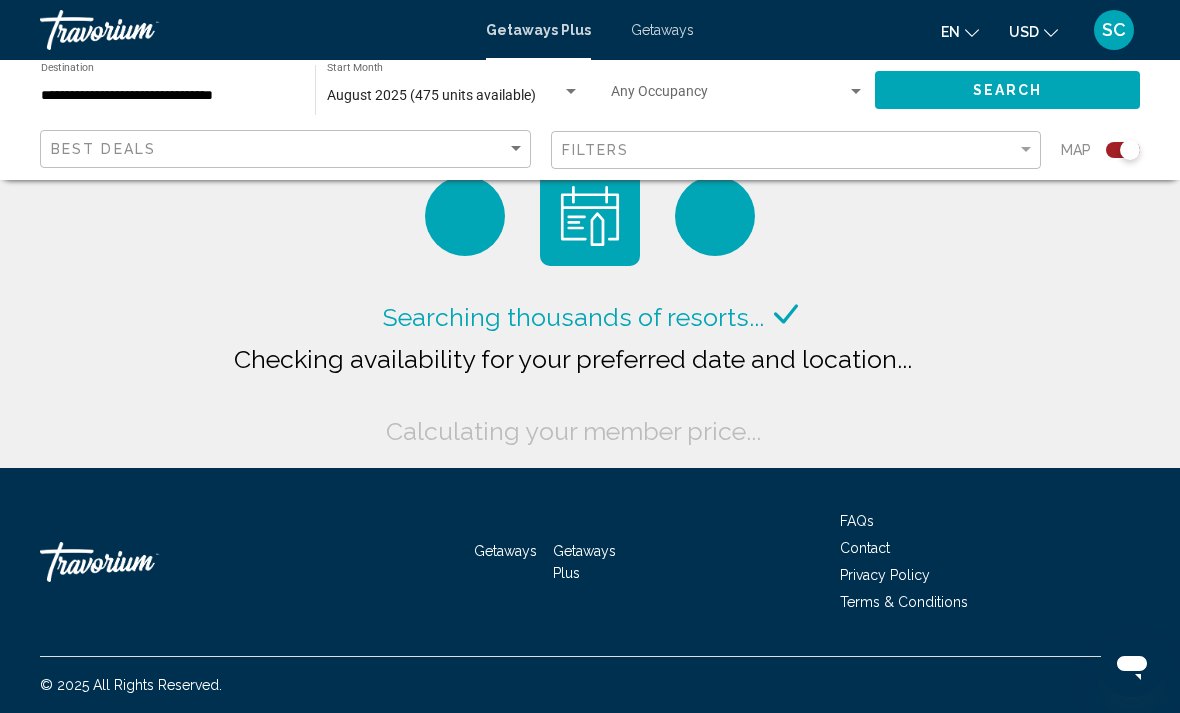 click on "Getaways" at bounding box center [662, 30] 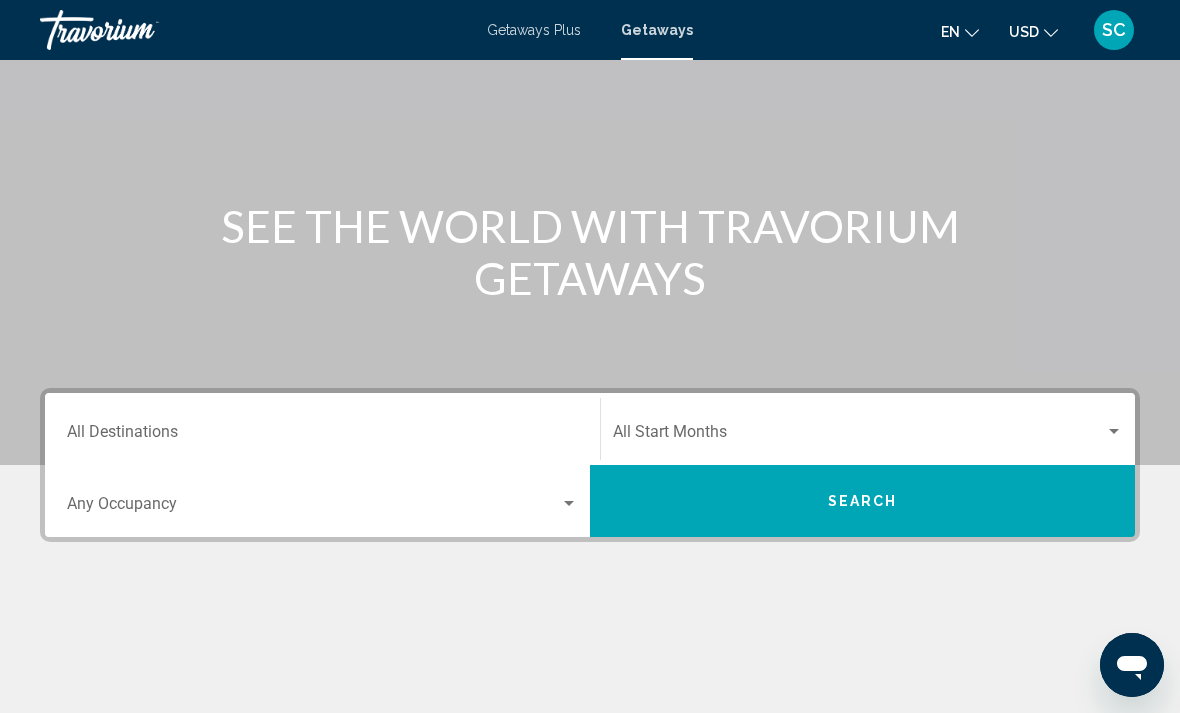 click on "Destination All Destinations" at bounding box center (322, 429) 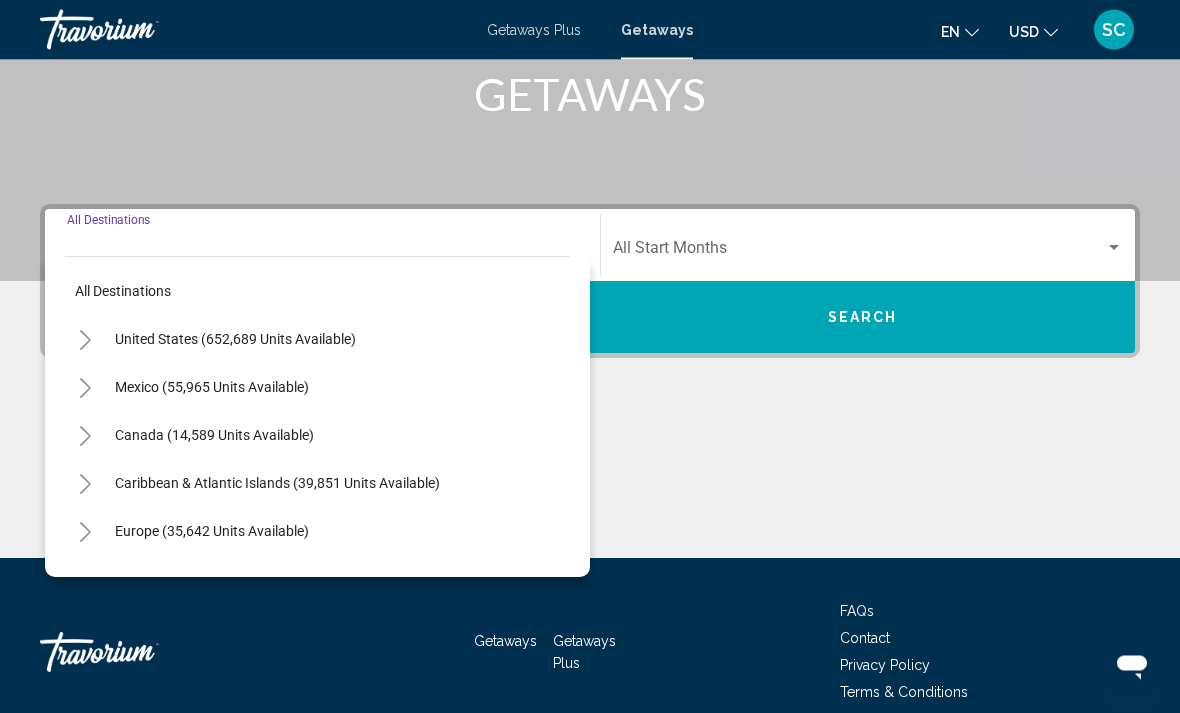 scroll, scrollTop: 344, scrollLeft: 0, axis: vertical 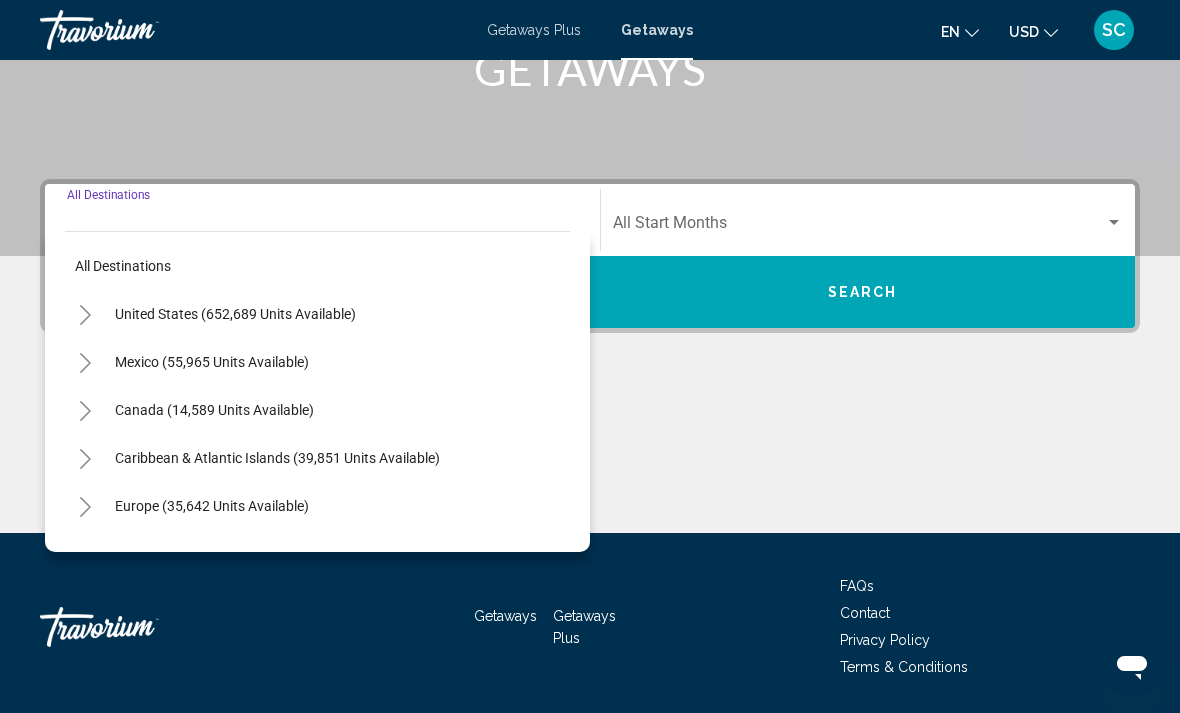 click on "United States (652,689 units available)" at bounding box center [212, 362] 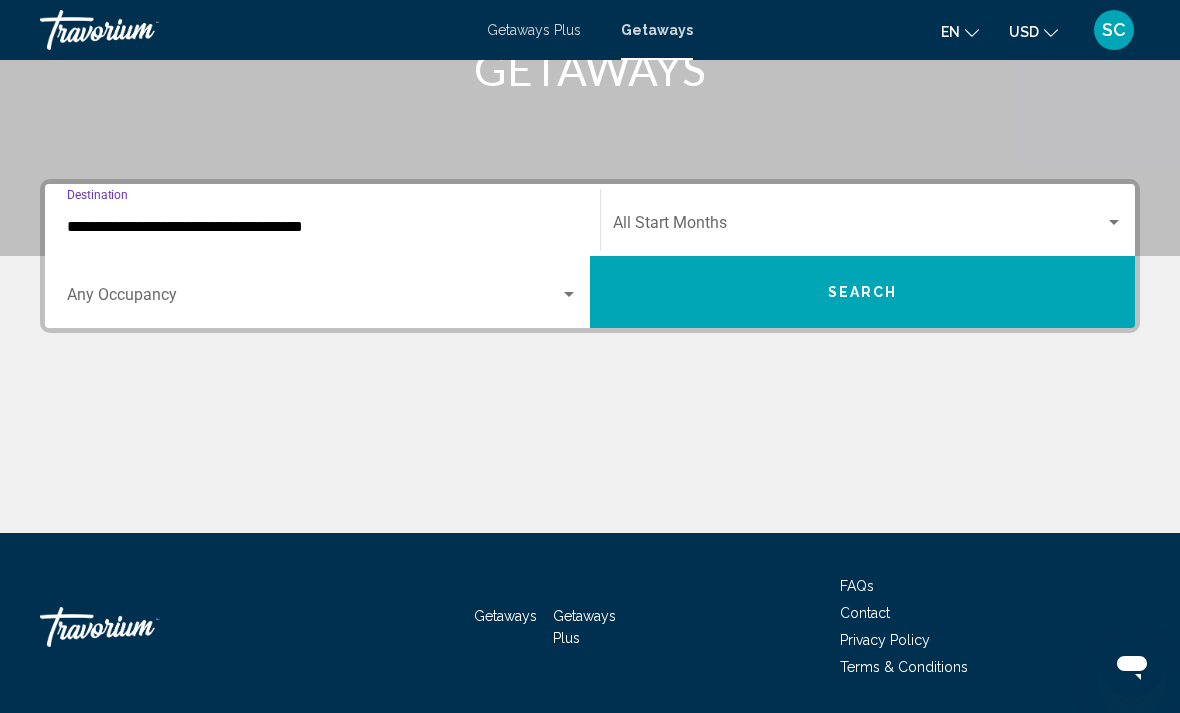 click on "**********" at bounding box center [322, 227] 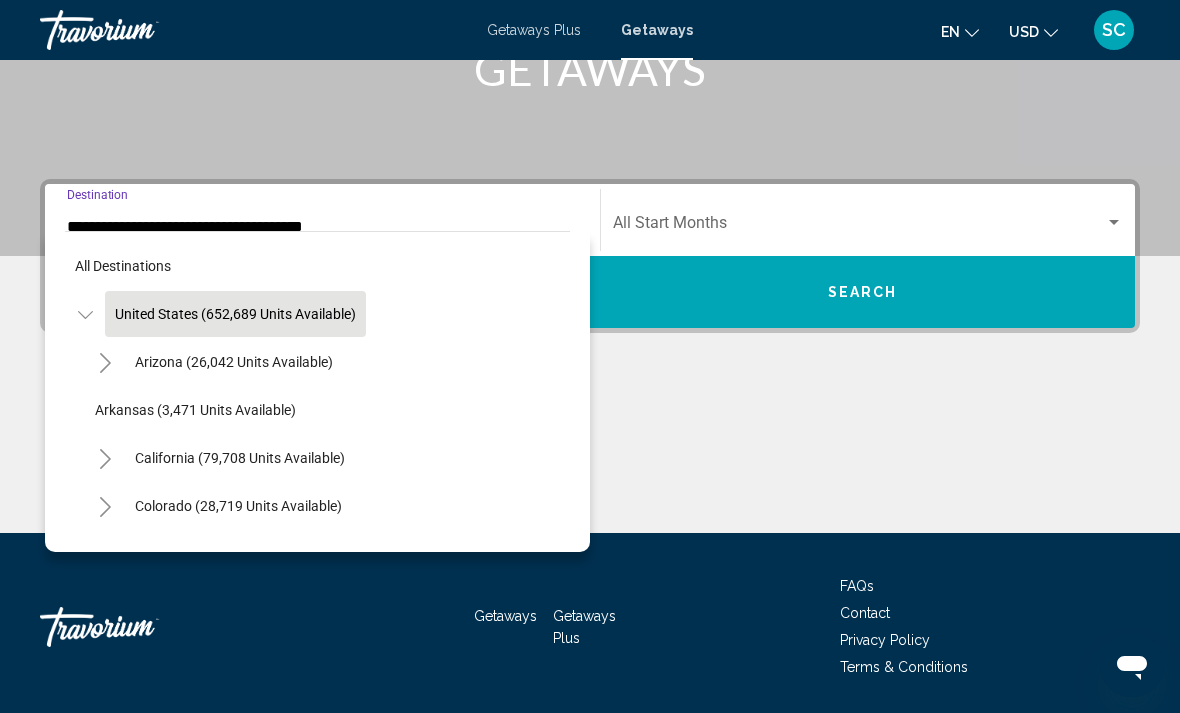 scroll, scrollTop: 269, scrollLeft: 0, axis: vertical 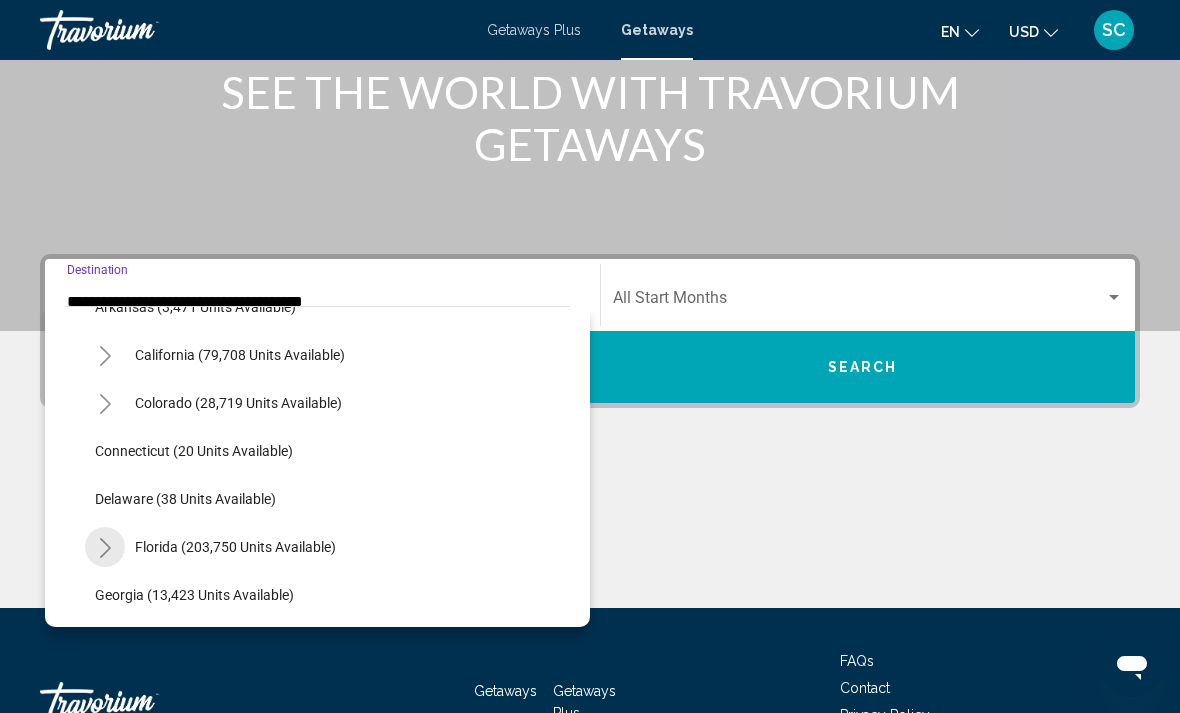 click 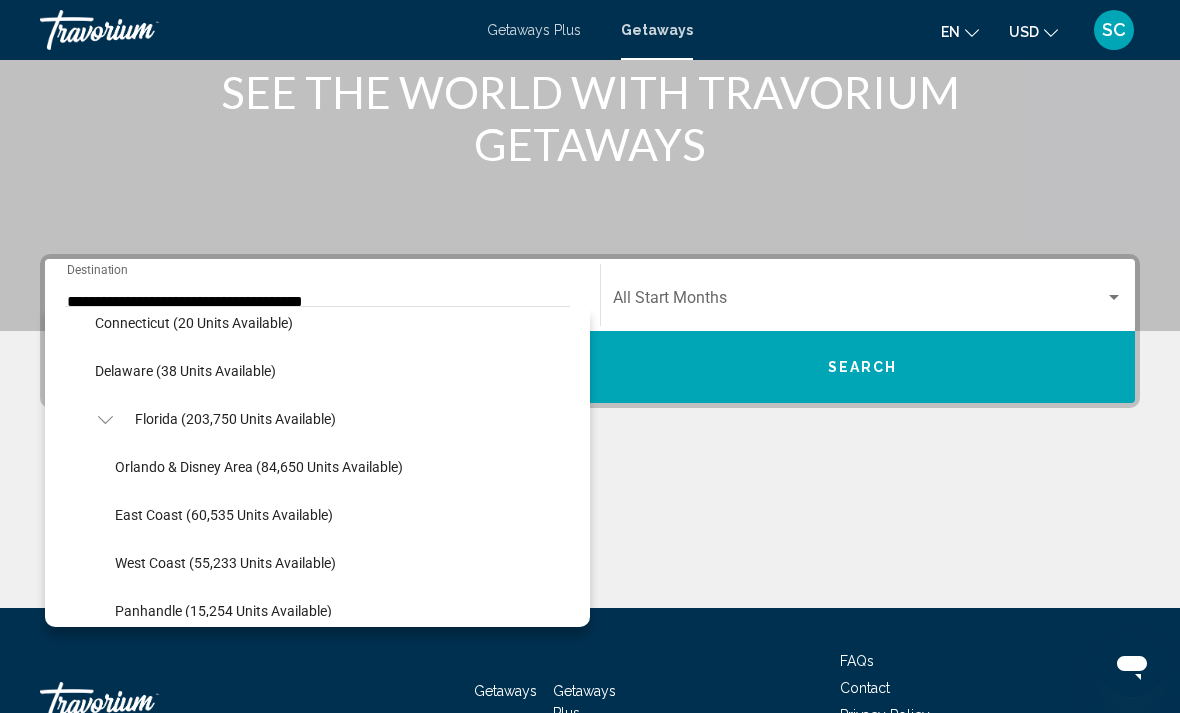 scroll, scrollTop: 307, scrollLeft: 0, axis: vertical 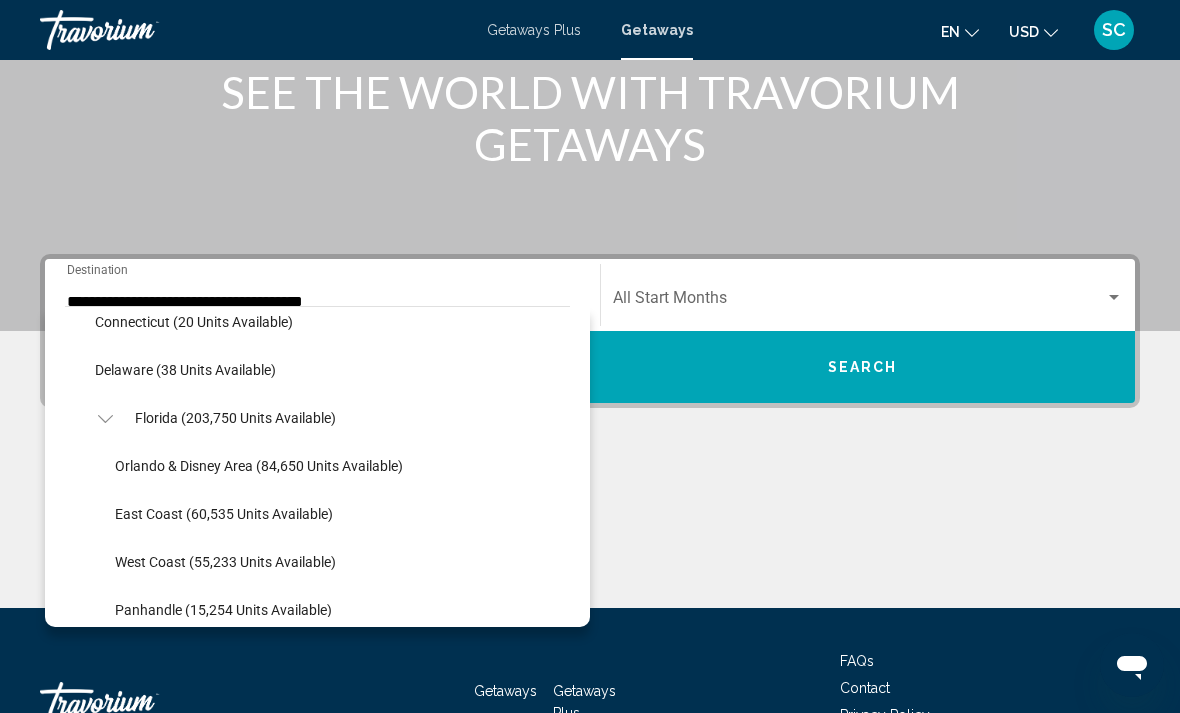click on "East Coast (60,535 units available)" 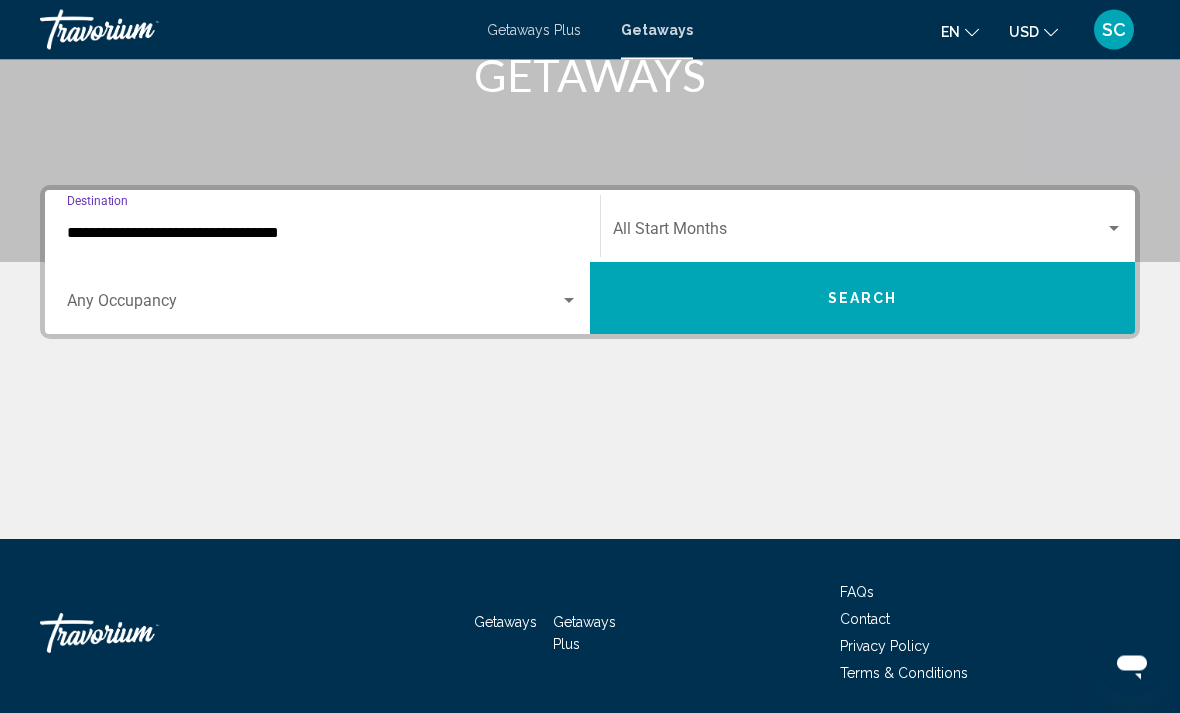 scroll, scrollTop: 344, scrollLeft: 0, axis: vertical 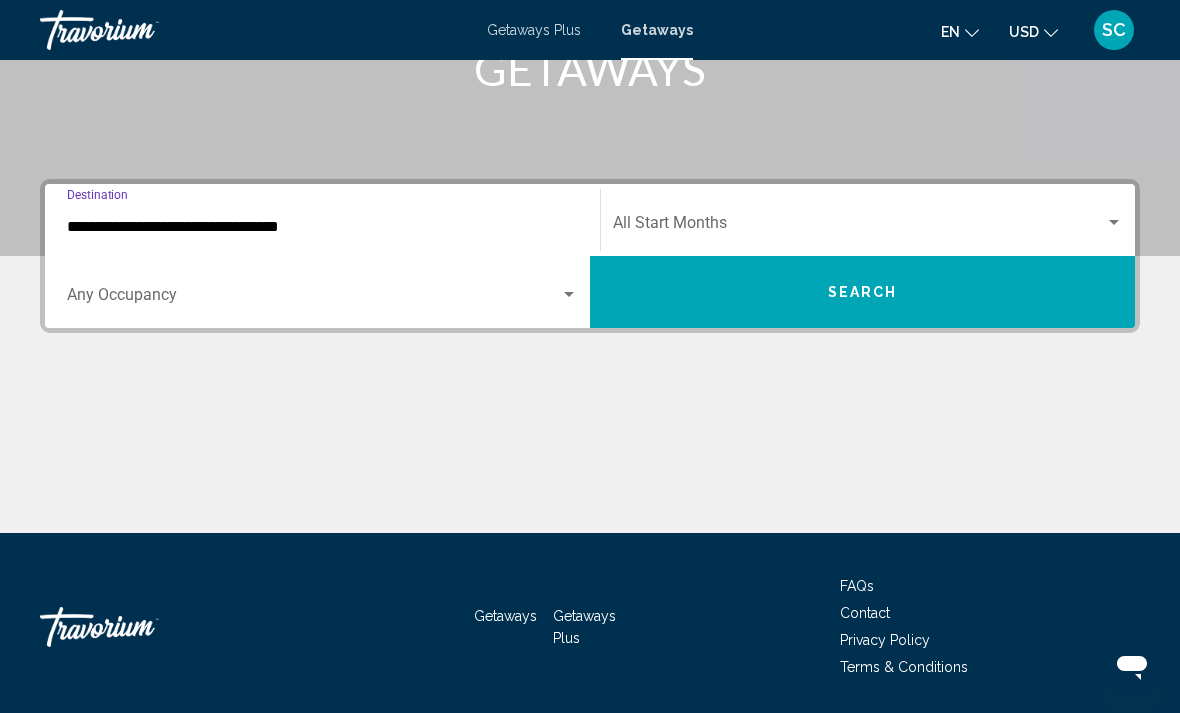 click on "Start Month All Start Months" 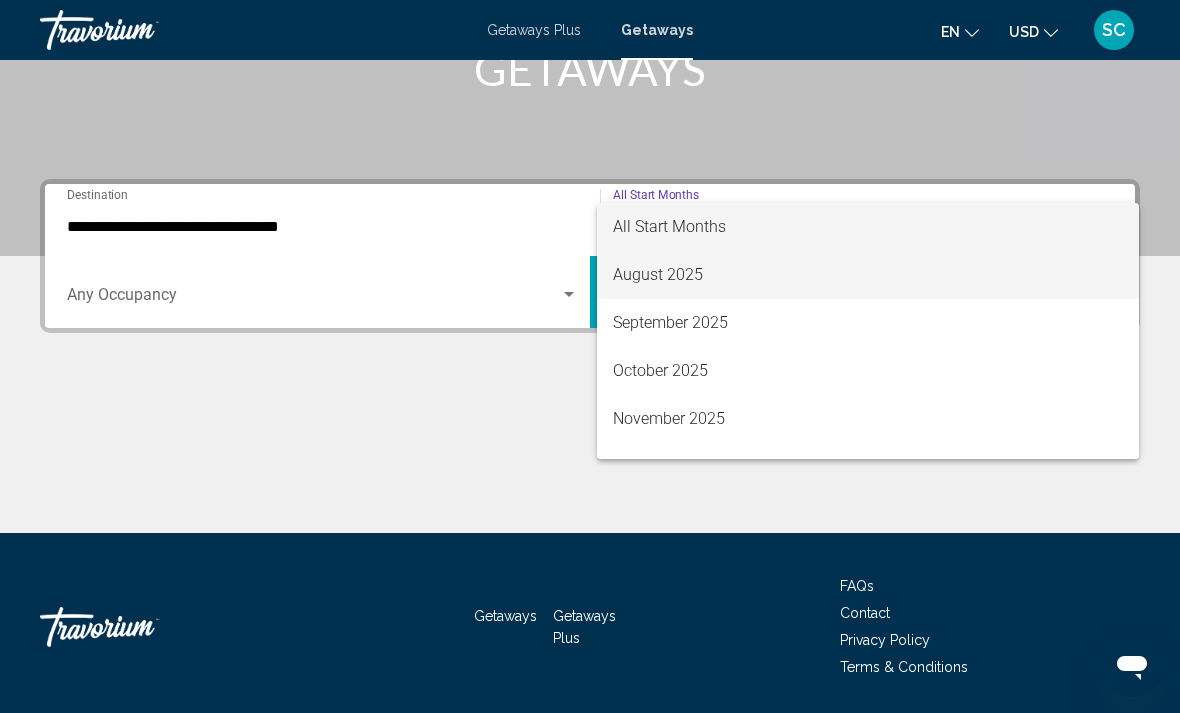 click on "August 2025" at bounding box center (868, 275) 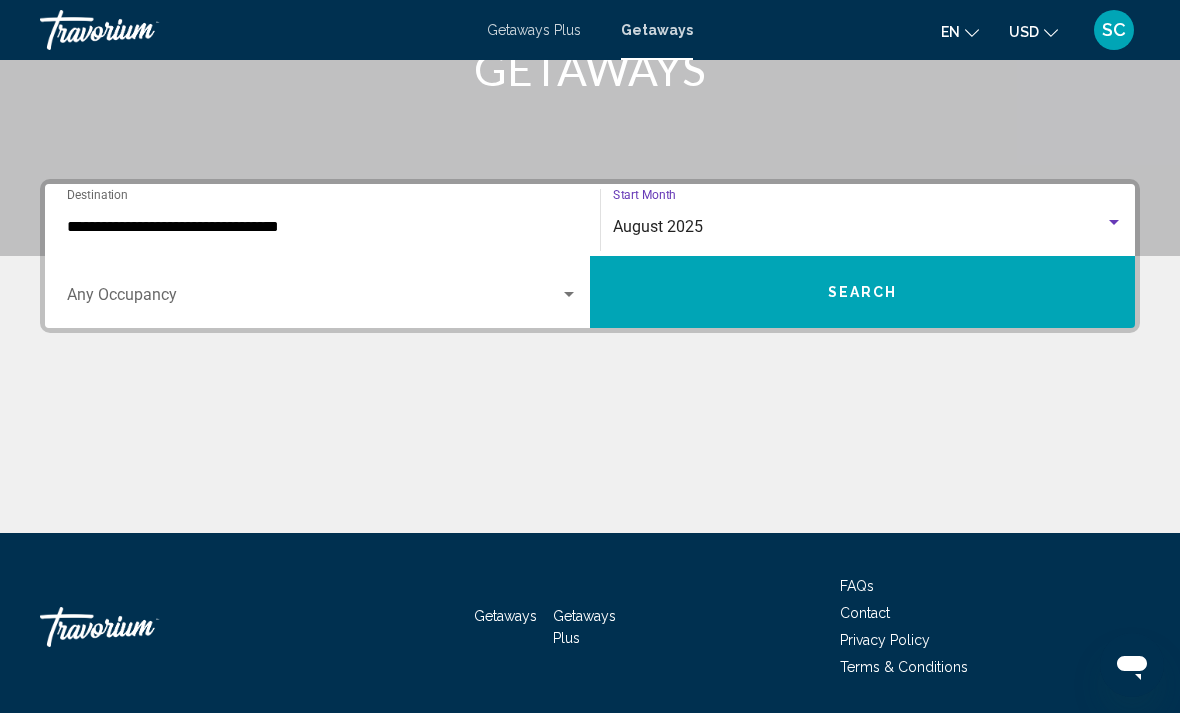 click on "Search" at bounding box center (862, 292) 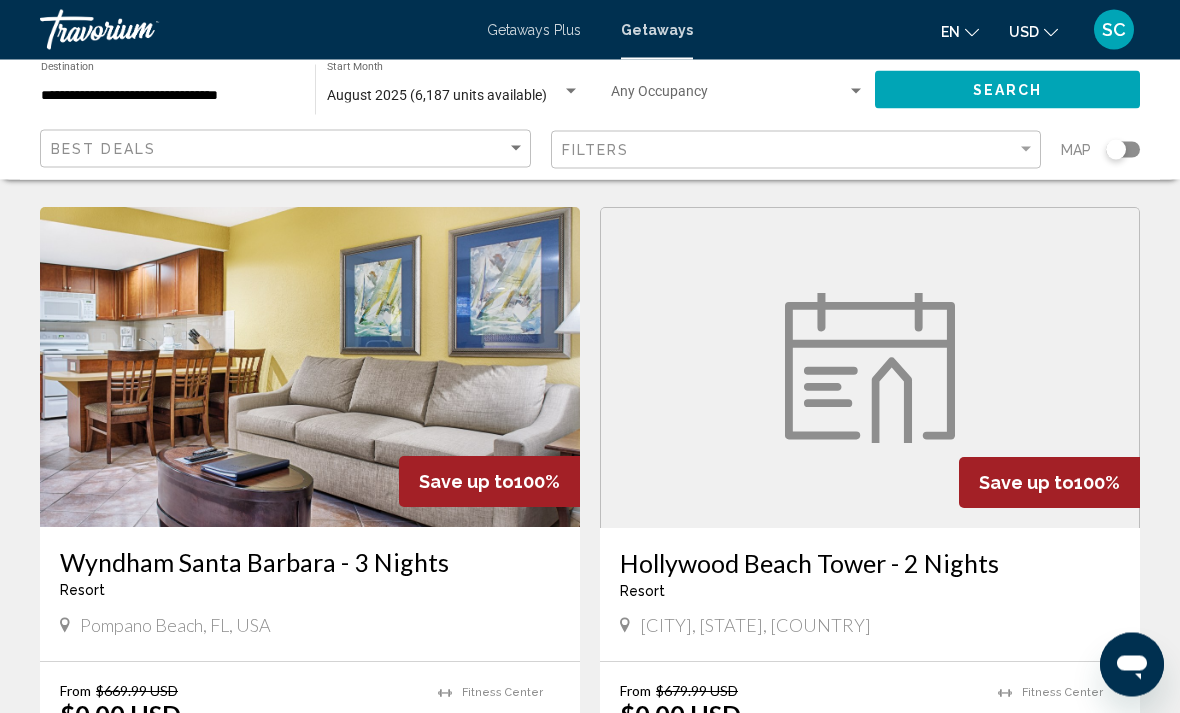 scroll, scrollTop: 1427, scrollLeft: 0, axis: vertical 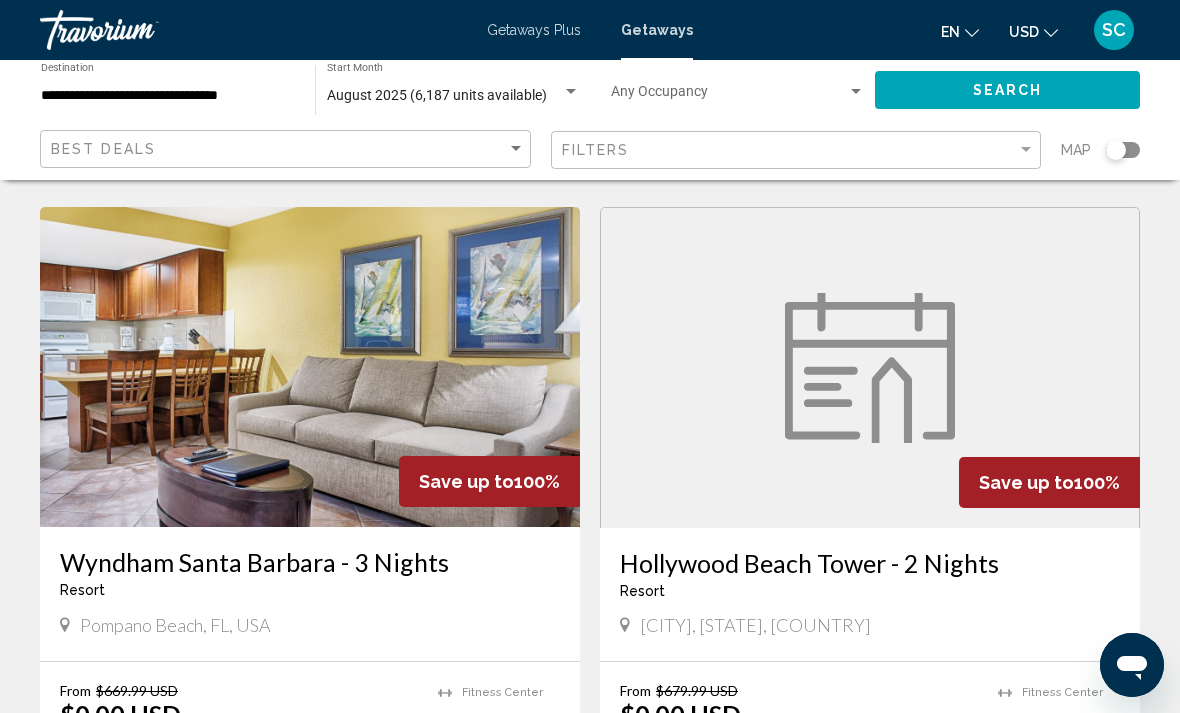 click at bounding box center (870, 368) 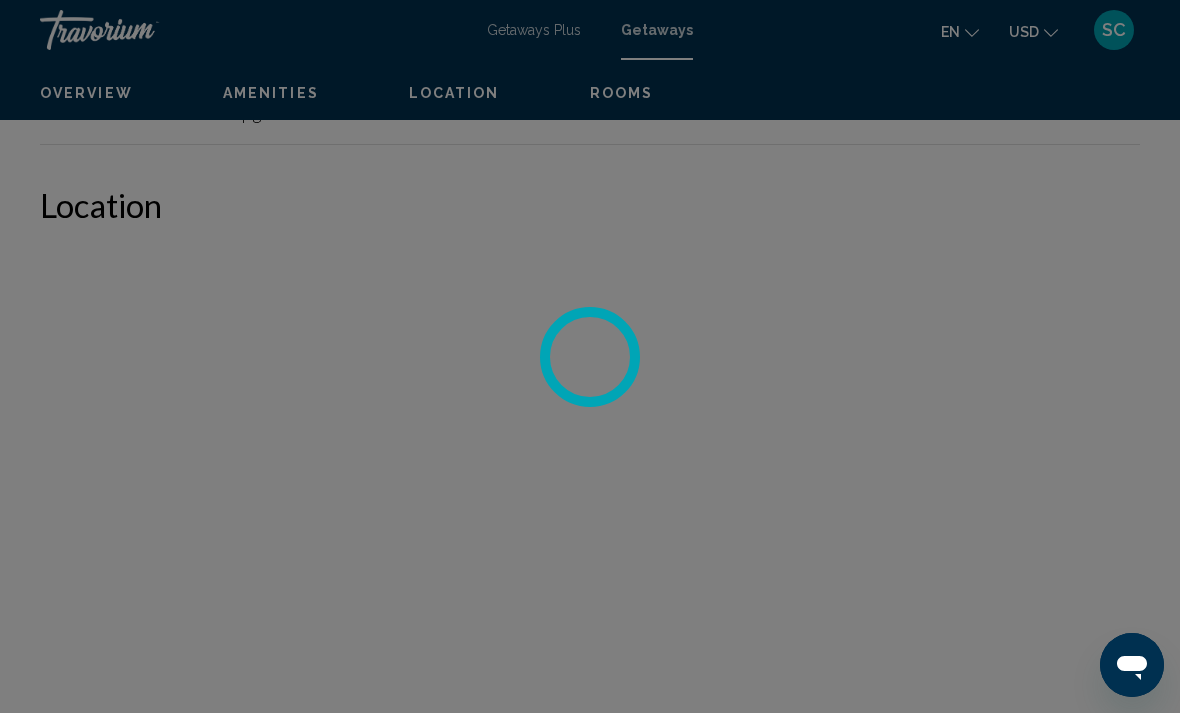 scroll, scrollTop: 0, scrollLeft: 0, axis: both 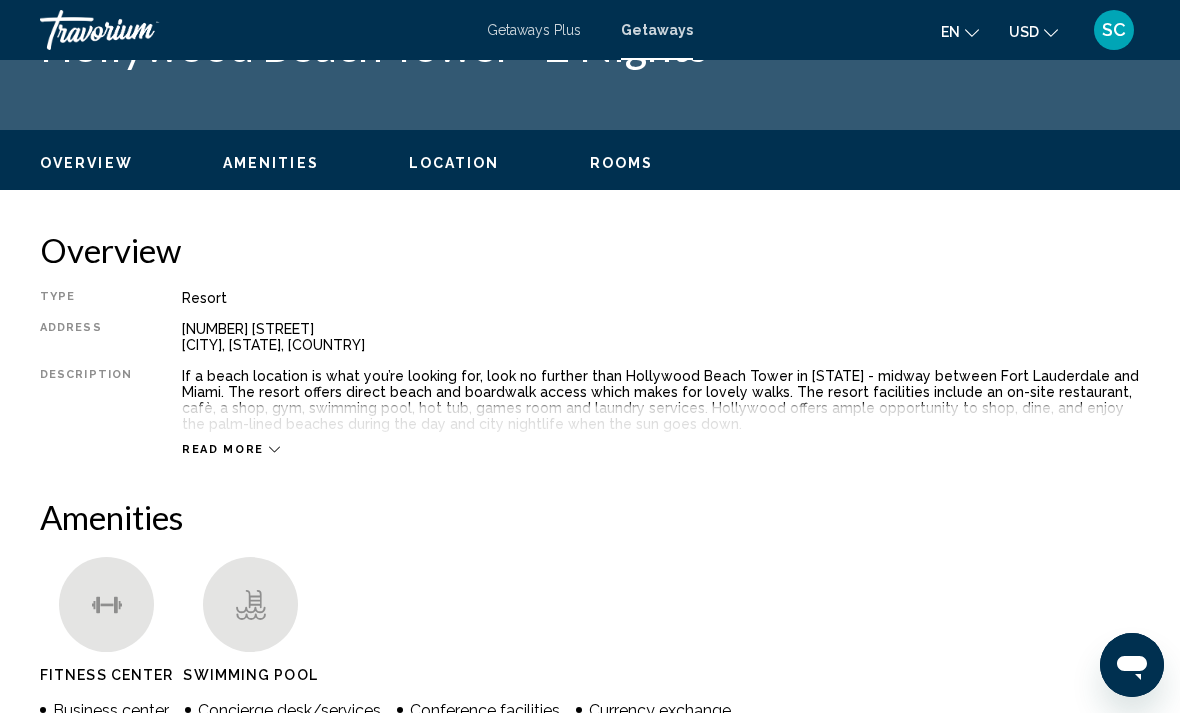 click on "Rooms" at bounding box center [622, 163] 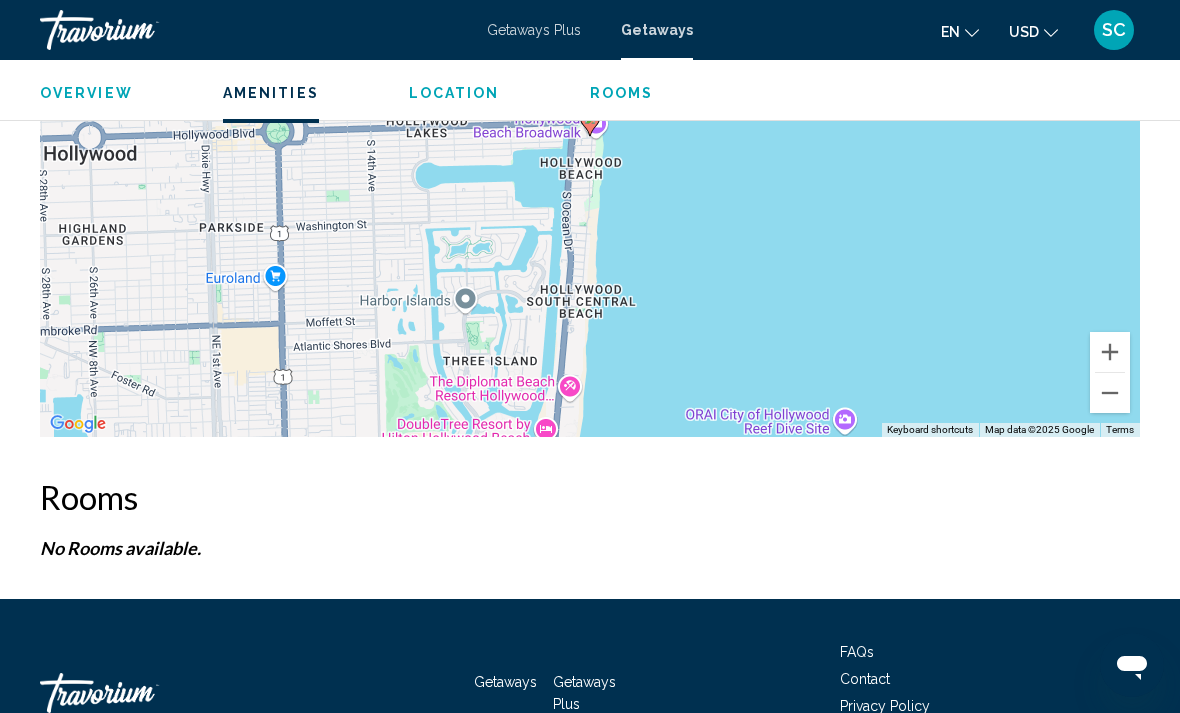 scroll, scrollTop: 1901, scrollLeft: 0, axis: vertical 